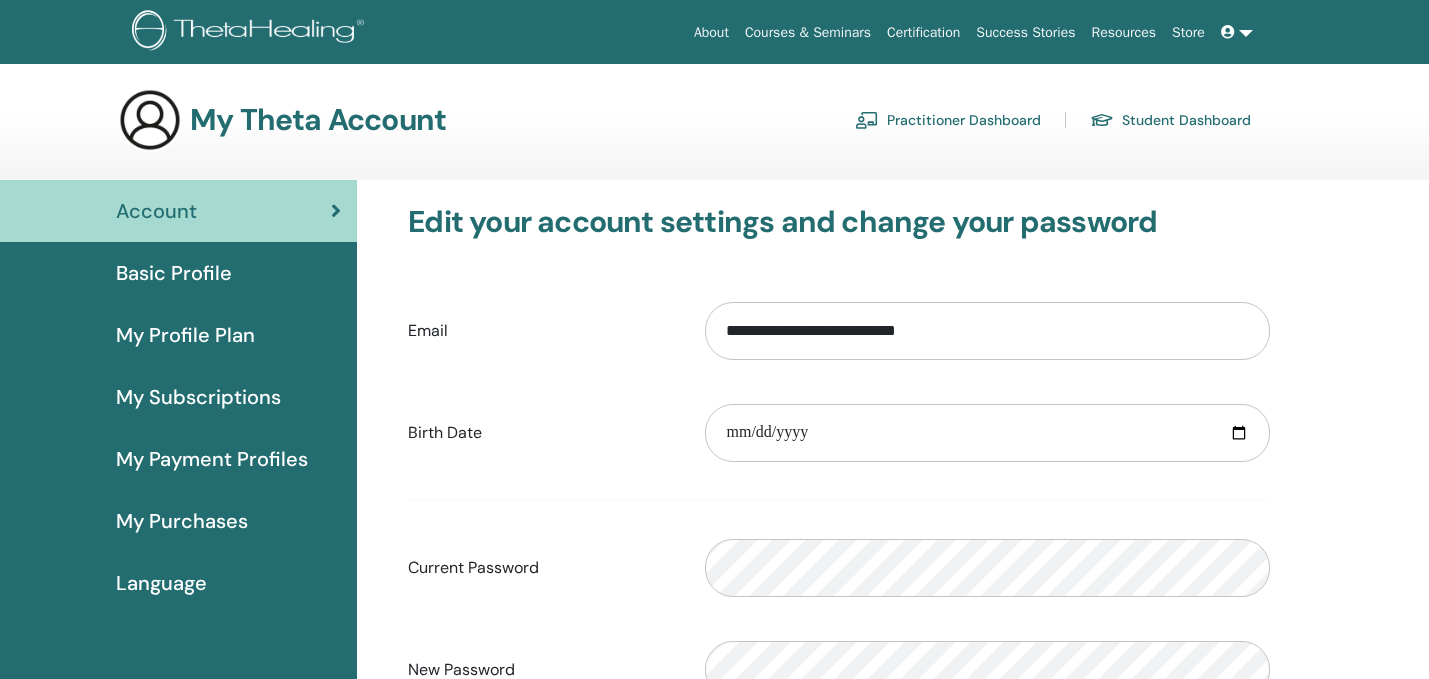 scroll, scrollTop: 0, scrollLeft: 0, axis: both 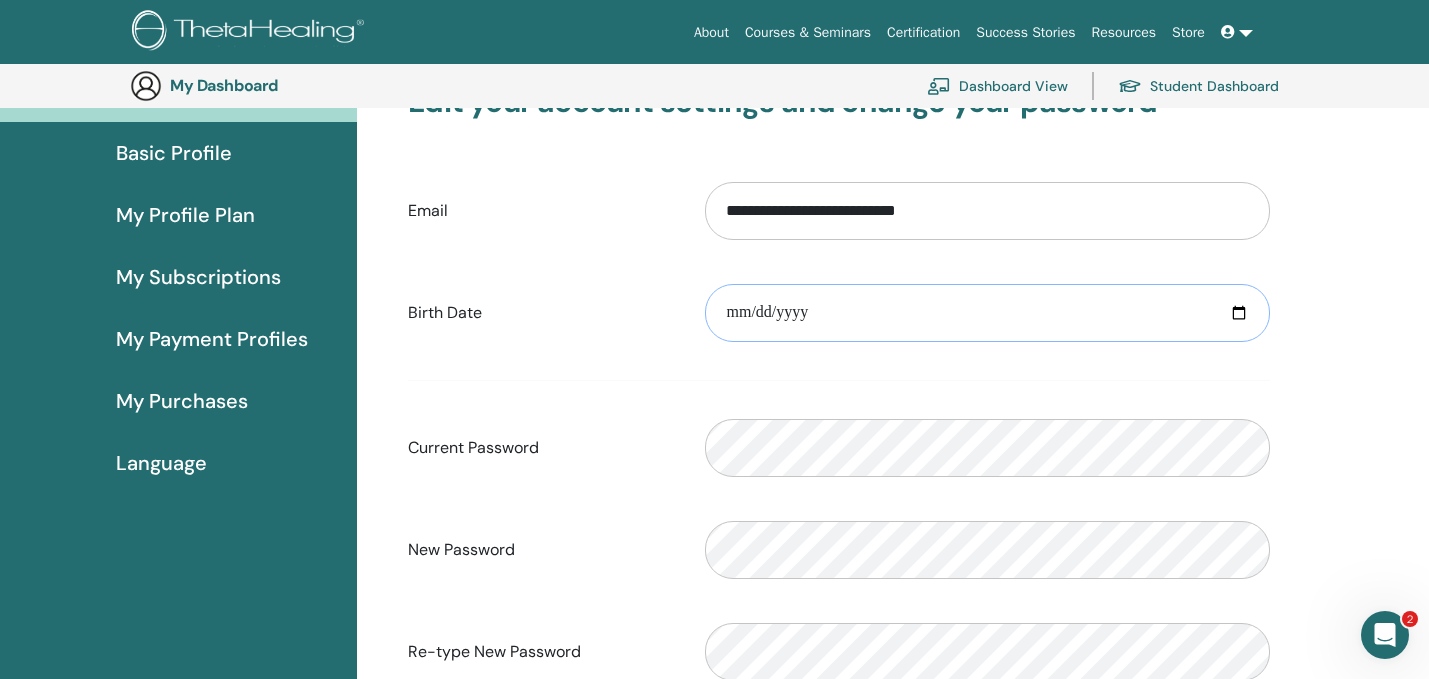 click at bounding box center (987, 313) 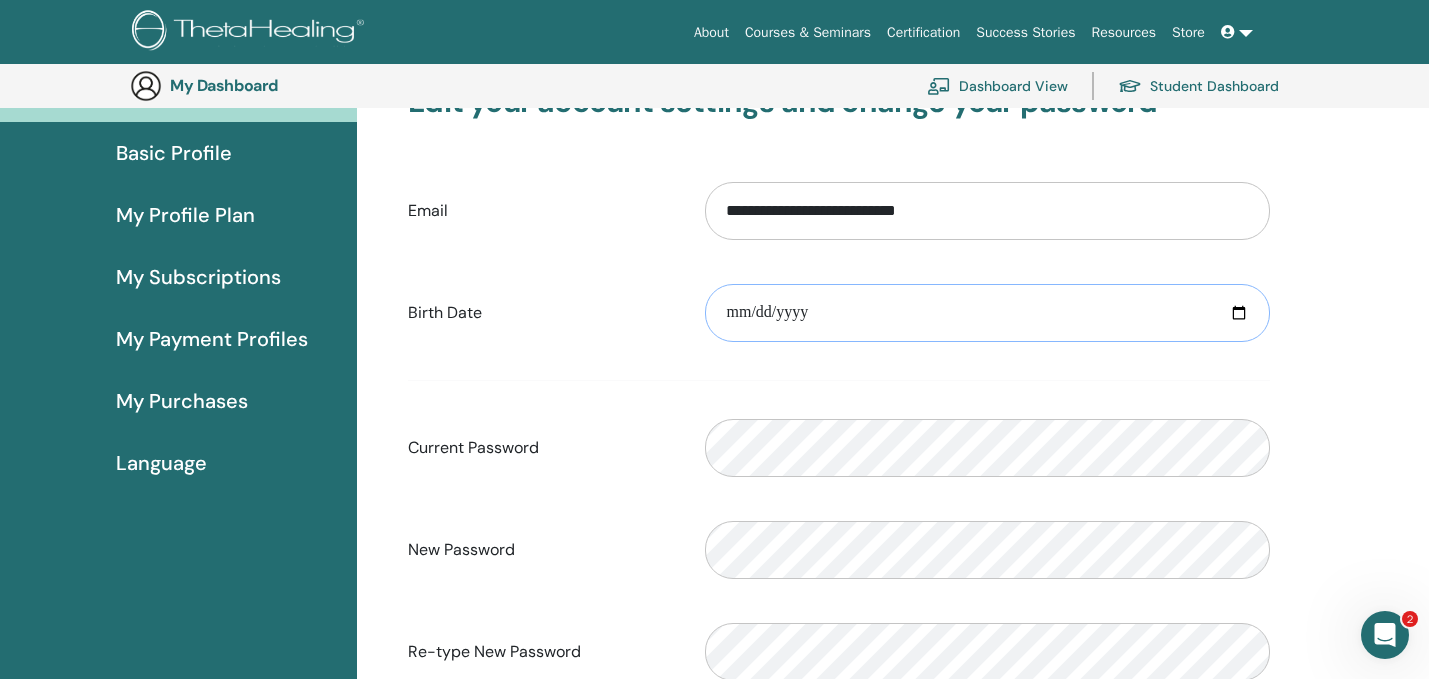 type on "**********" 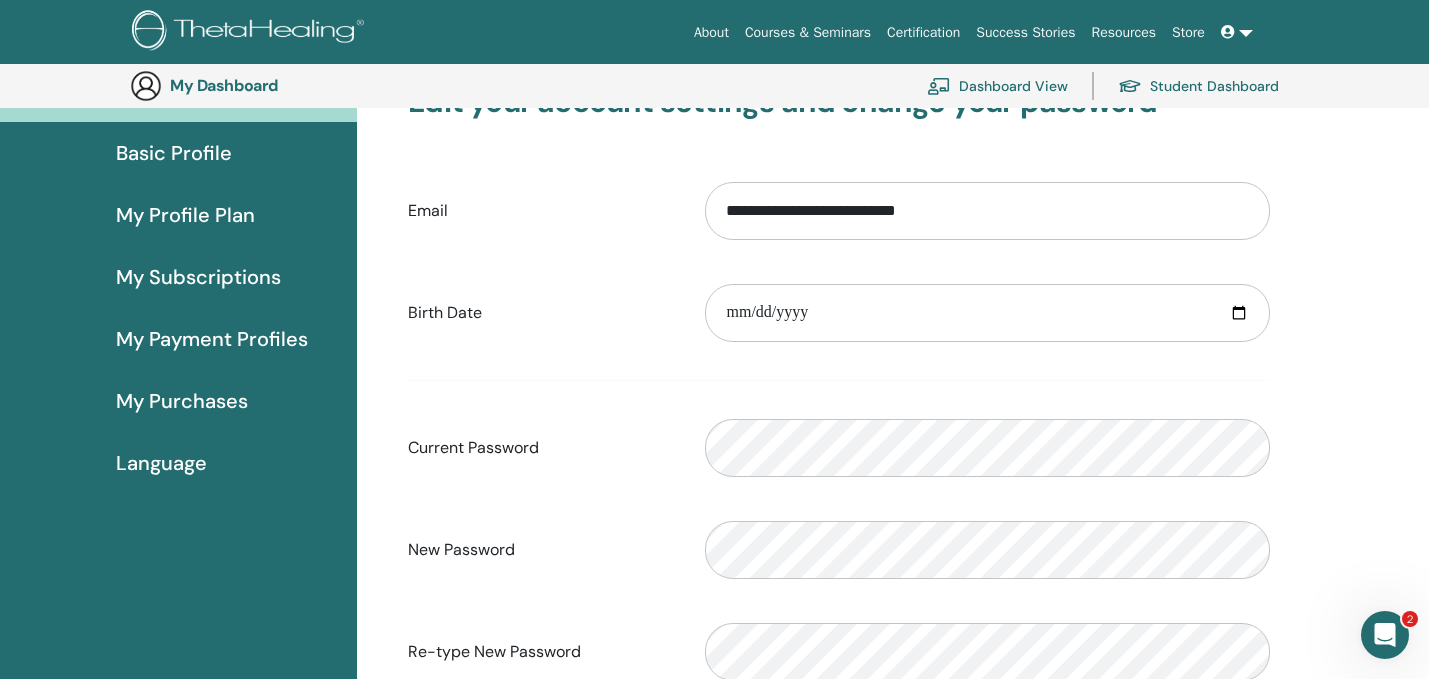 click on "**********" at bounding box center [839, 431] 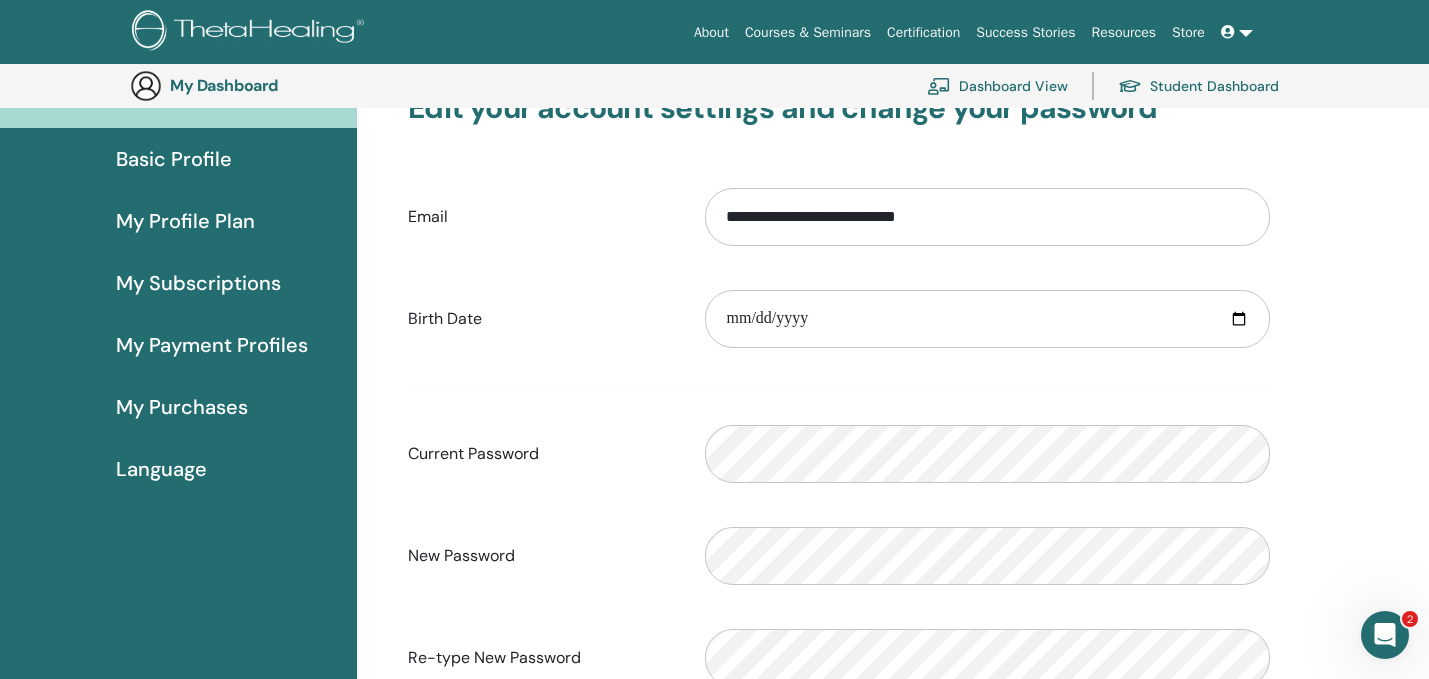 scroll, scrollTop: 334, scrollLeft: 0, axis: vertical 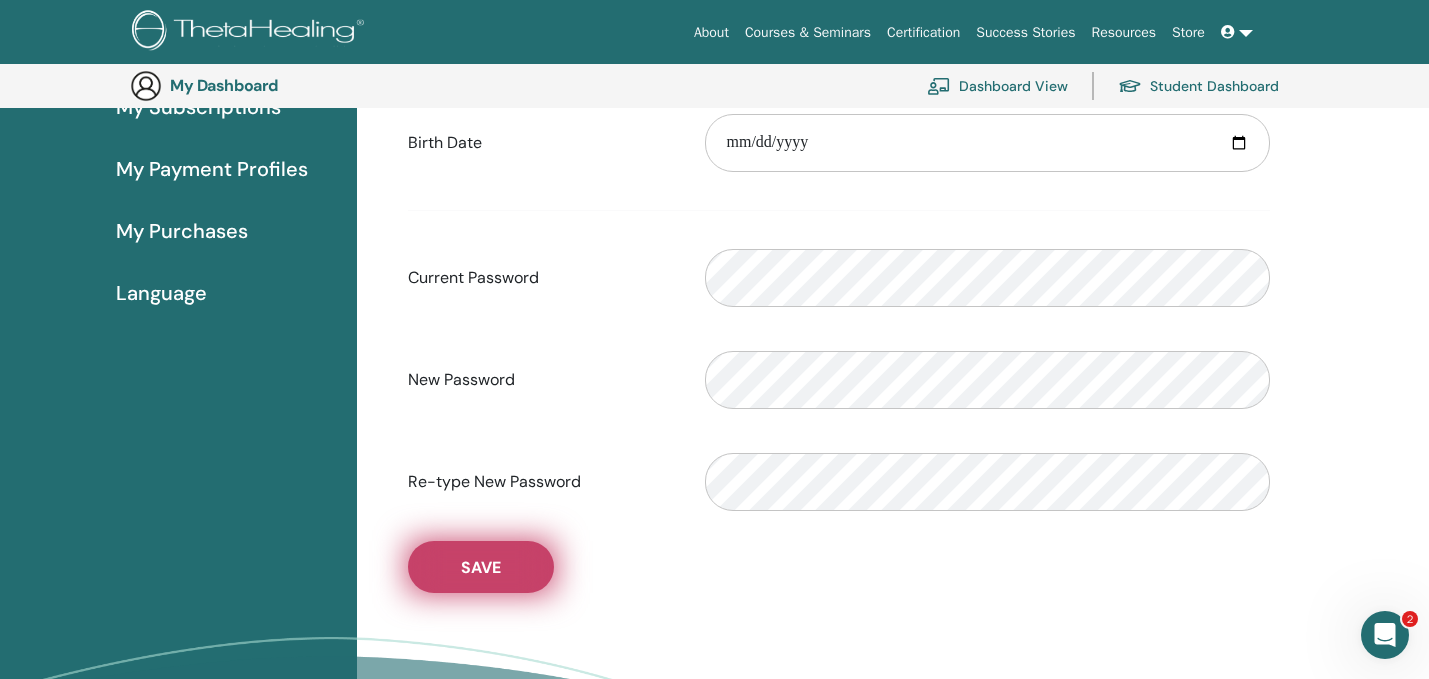 click on "Save" at bounding box center (481, 567) 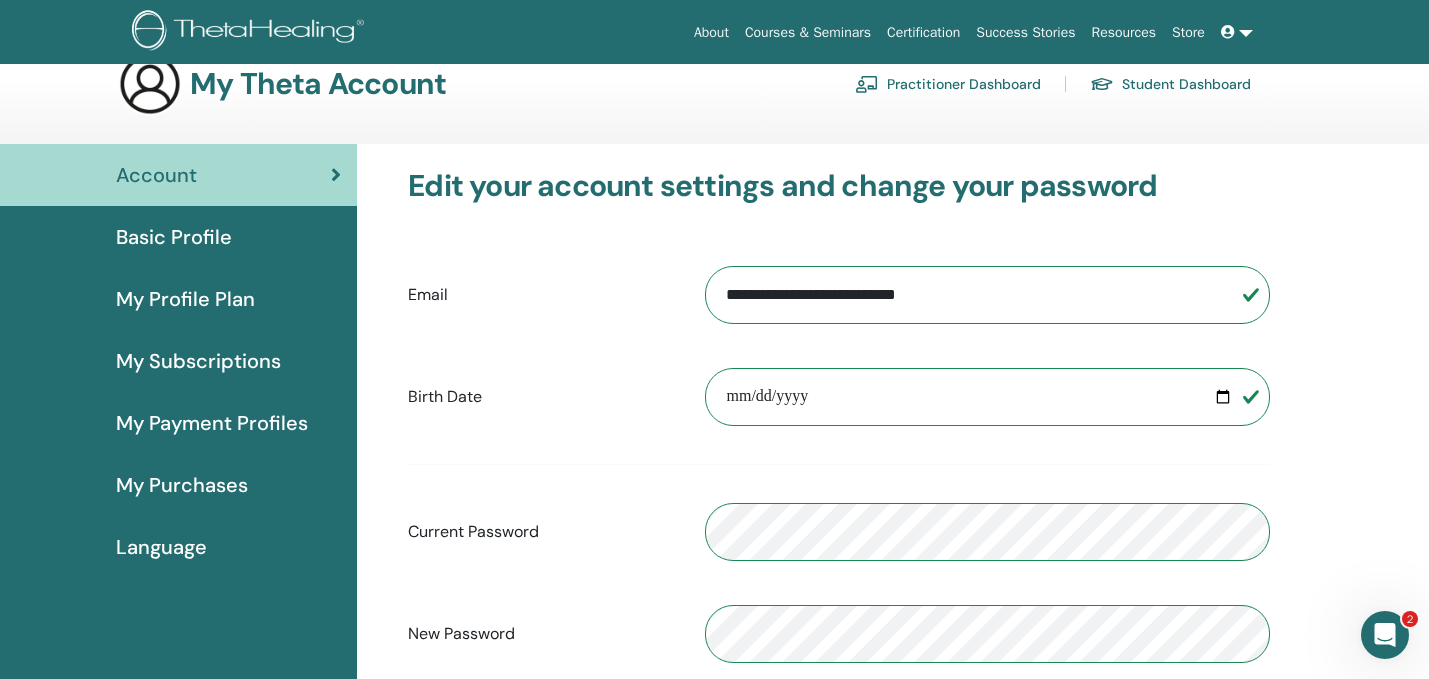 scroll, scrollTop: 34, scrollLeft: 0, axis: vertical 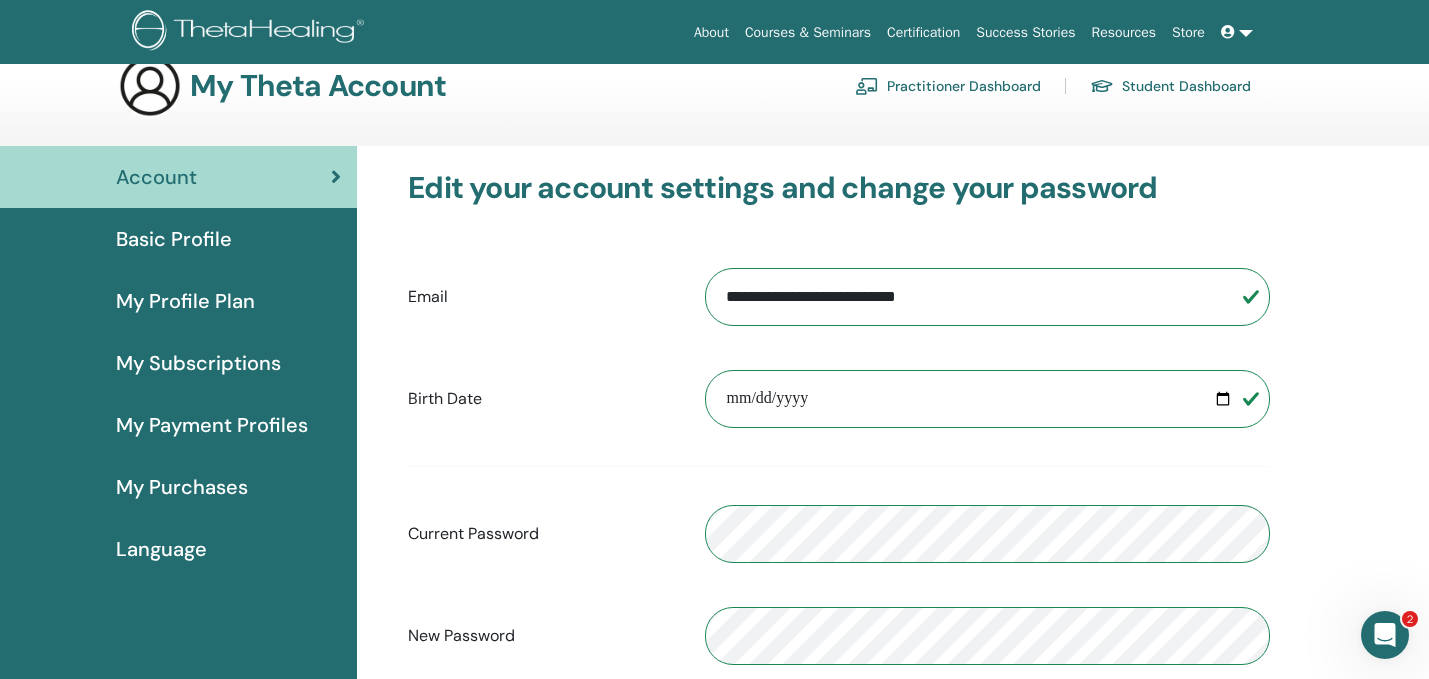 click on "Basic Profile" at bounding box center (174, 239) 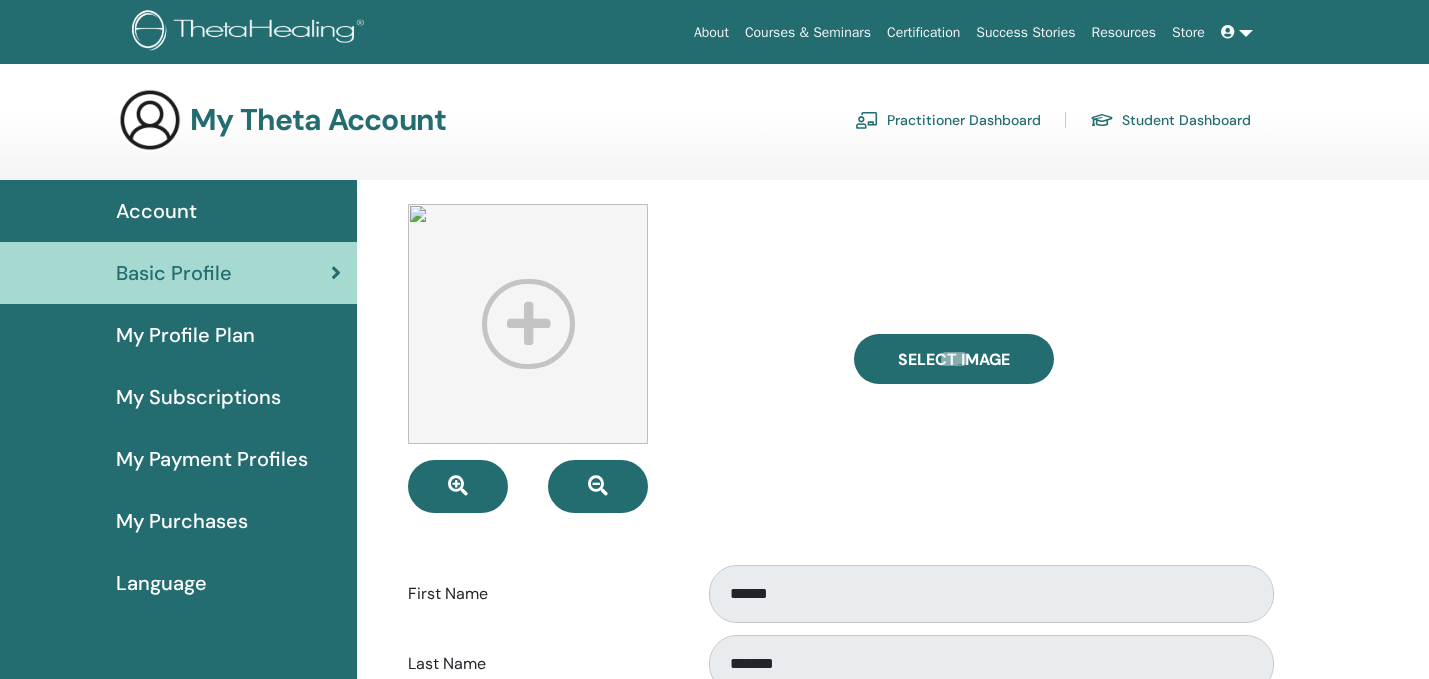 scroll, scrollTop: 0, scrollLeft: 0, axis: both 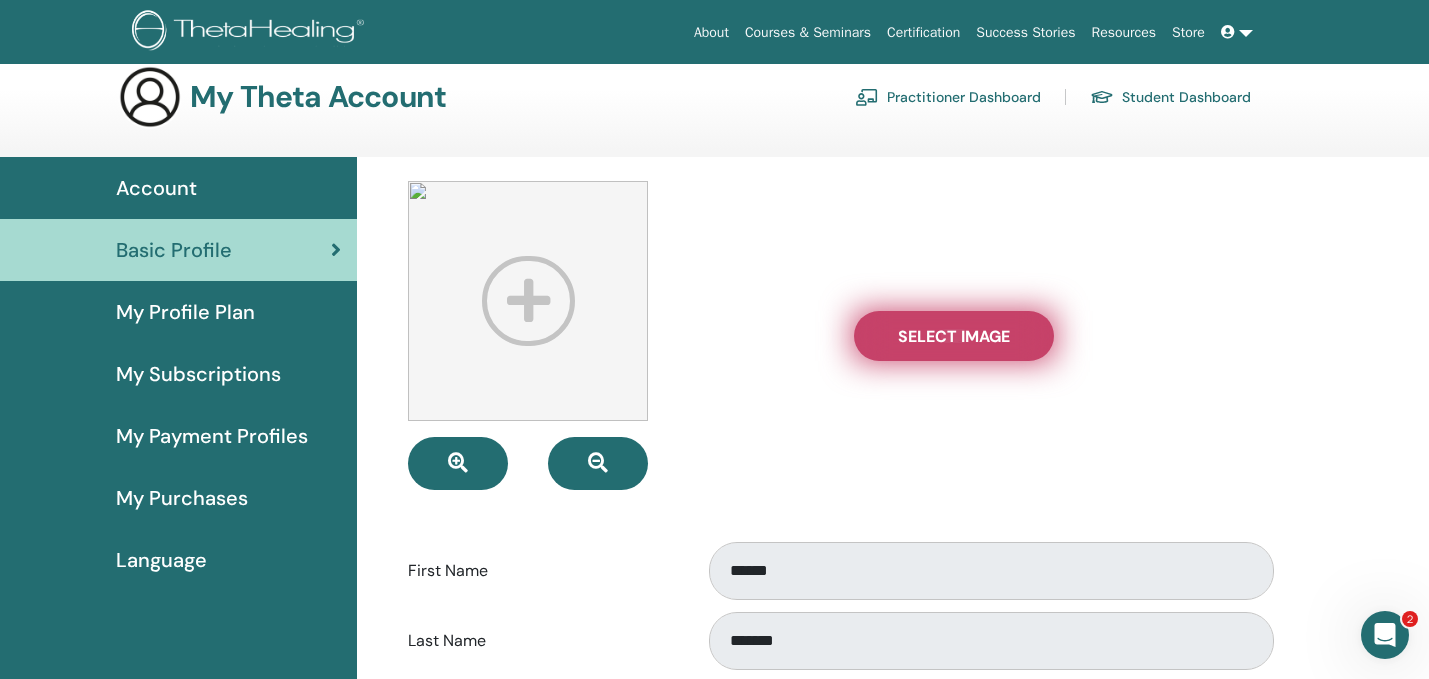 click on "Select Image" at bounding box center (954, 336) 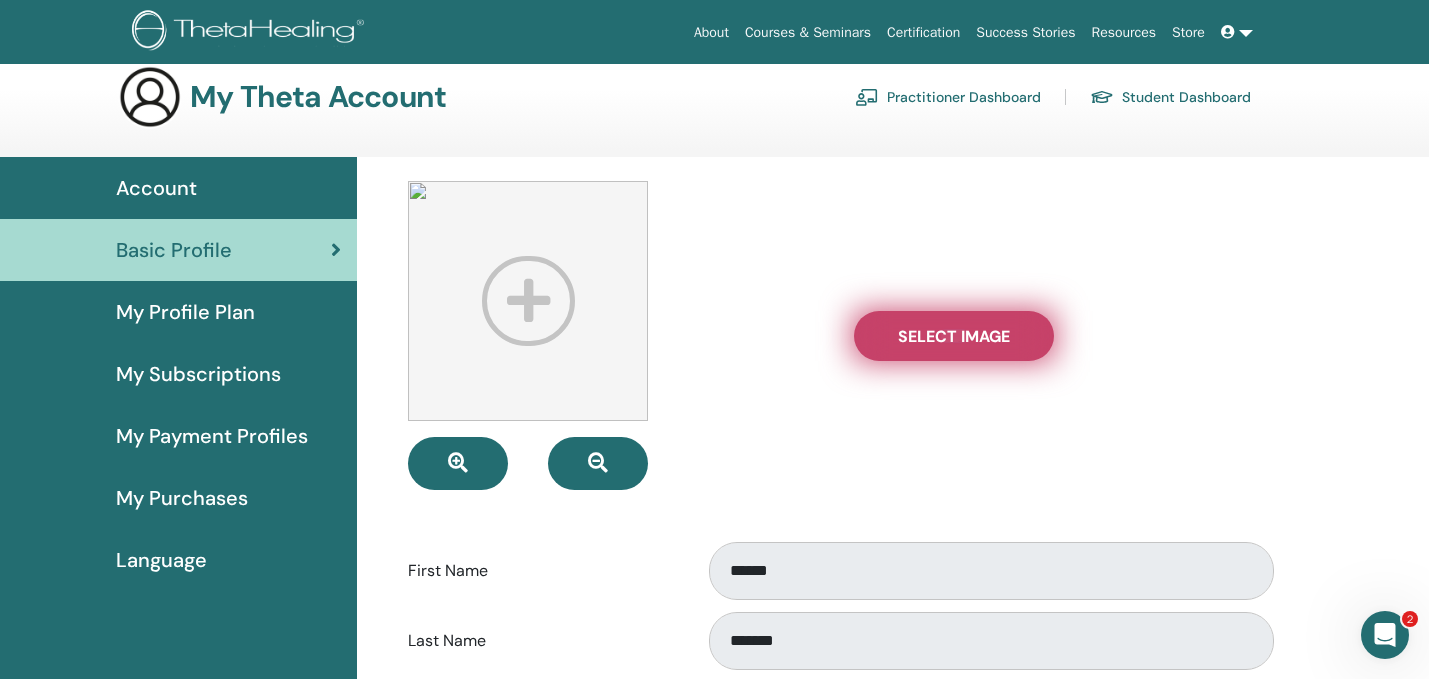 type on "**********" 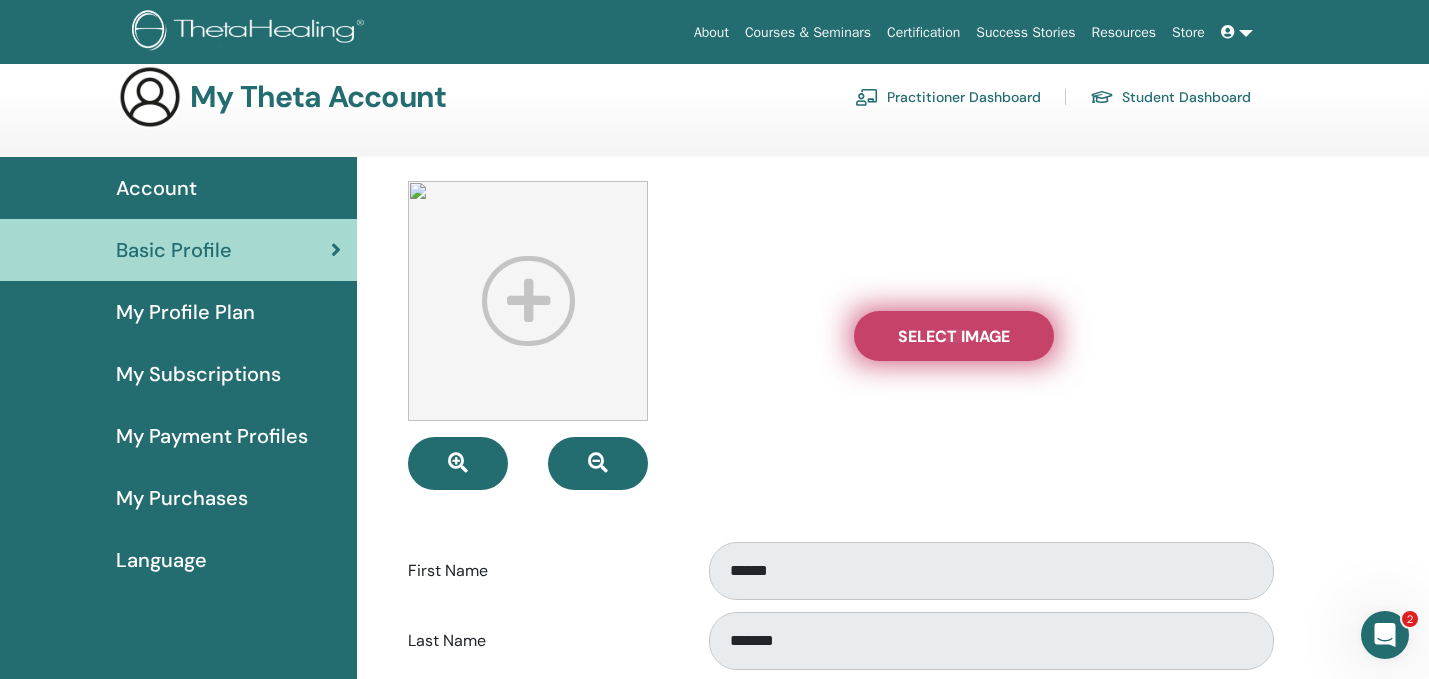 type 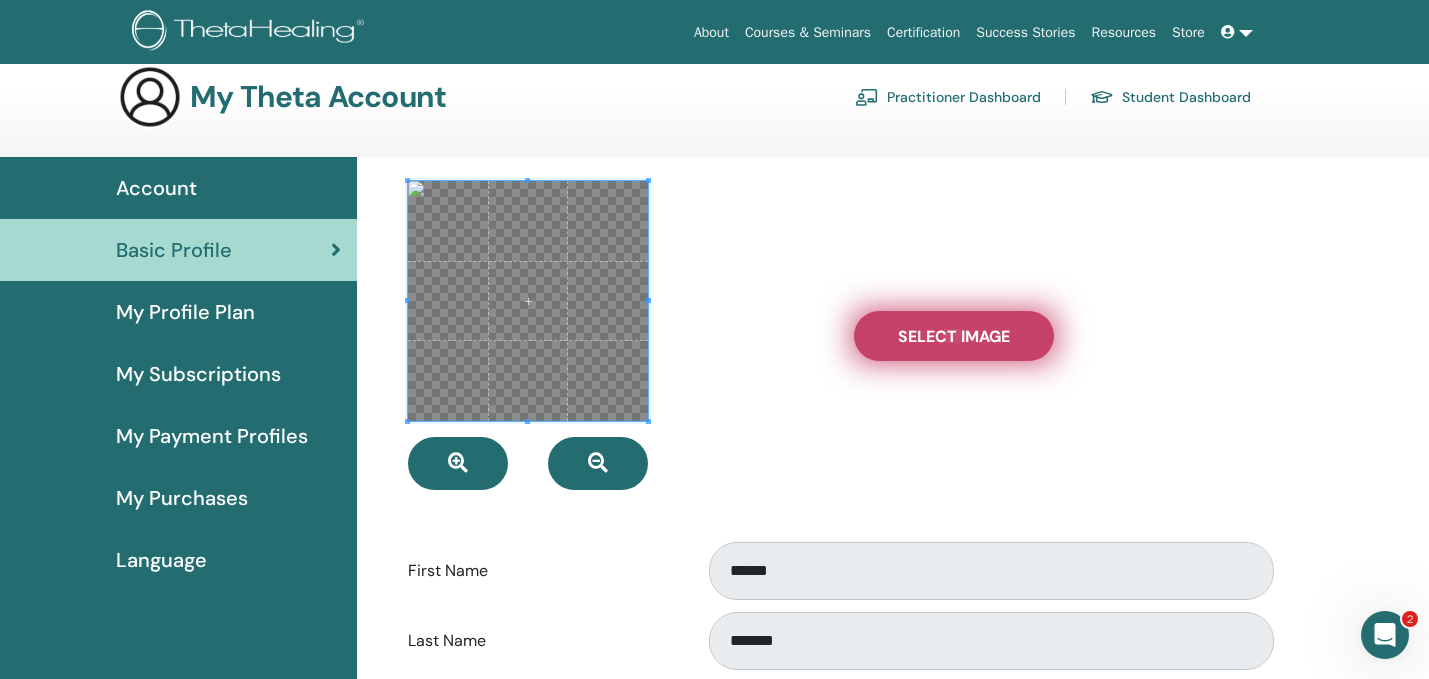click on "Select Image" at bounding box center (954, 336) 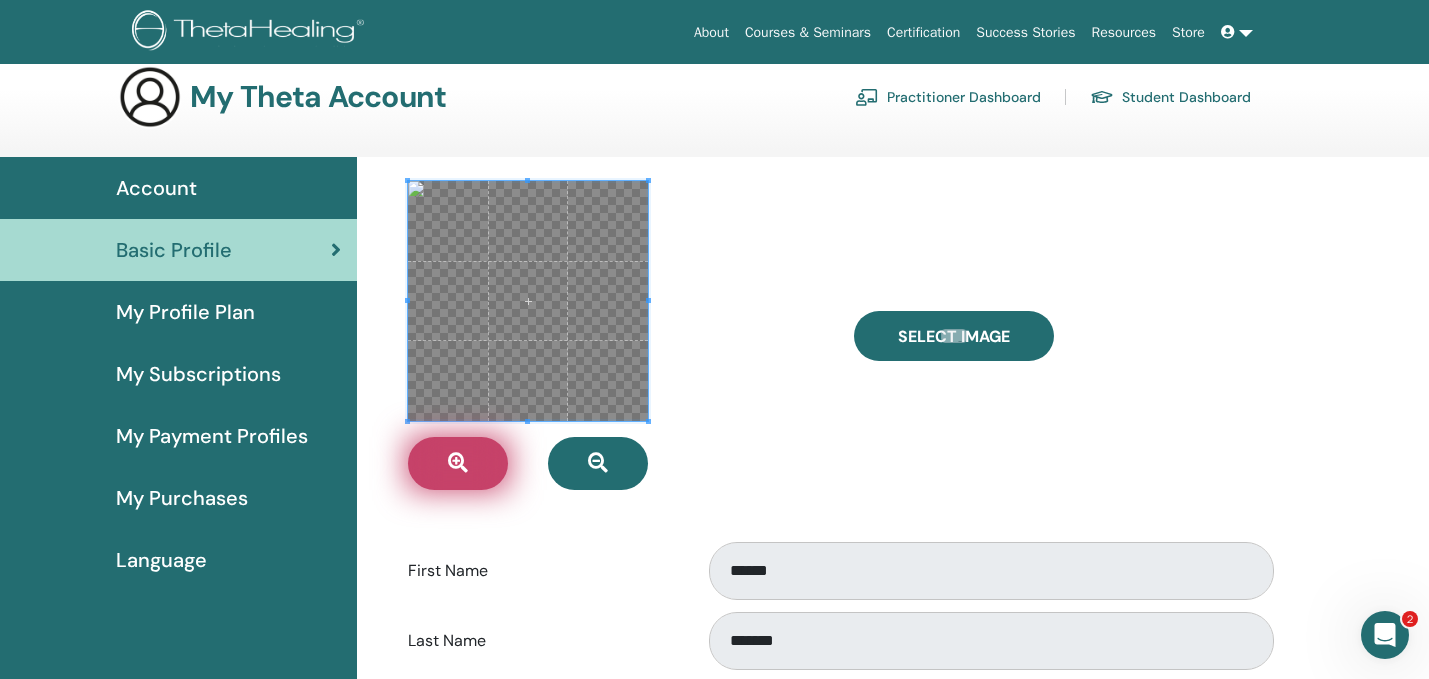click at bounding box center [458, 463] 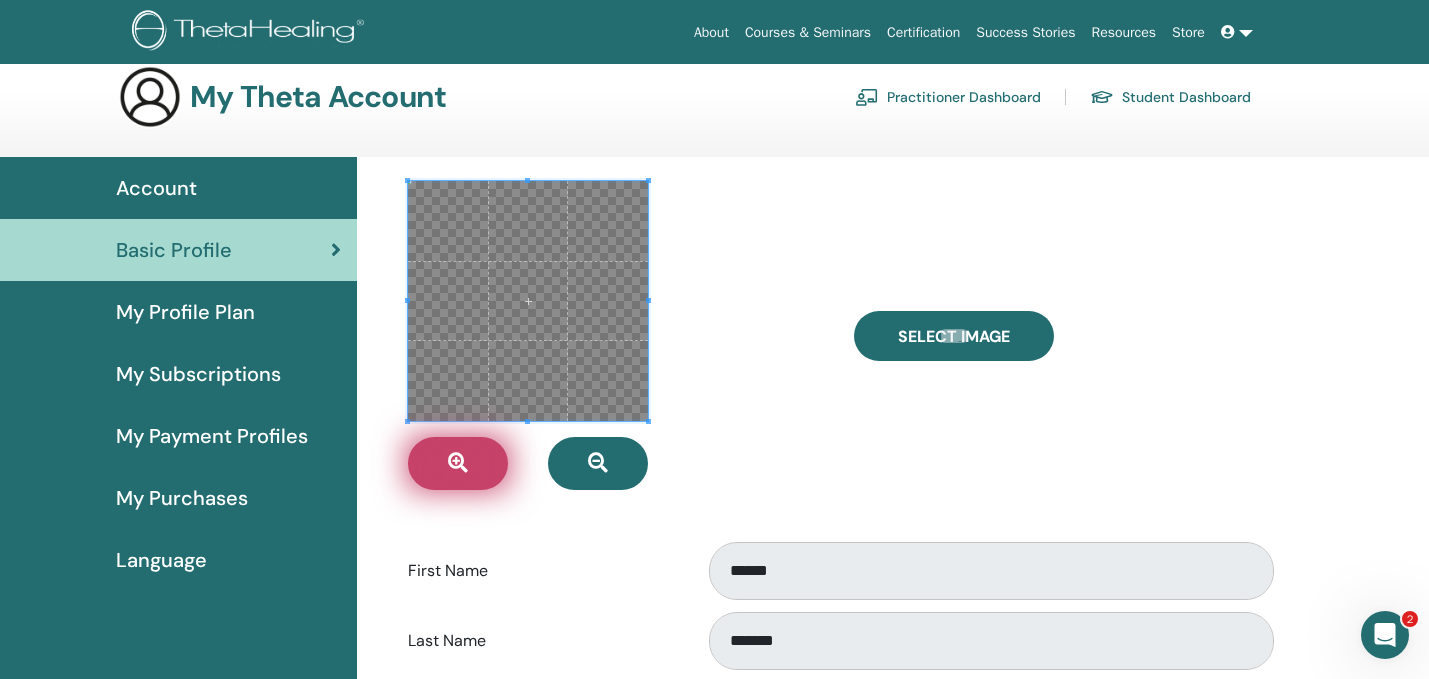 click at bounding box center [458, 463] 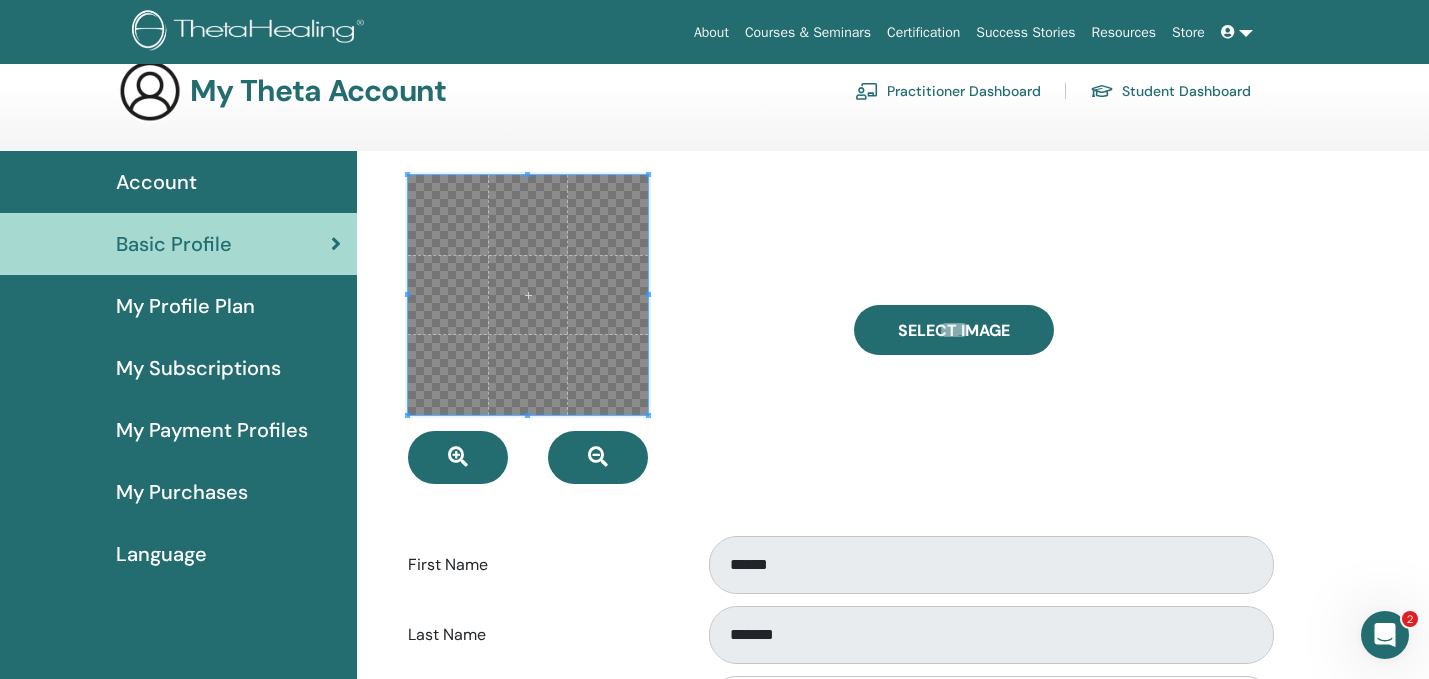 scroll, scrollTop: 12, scrollLeft: 0, axis: vertical 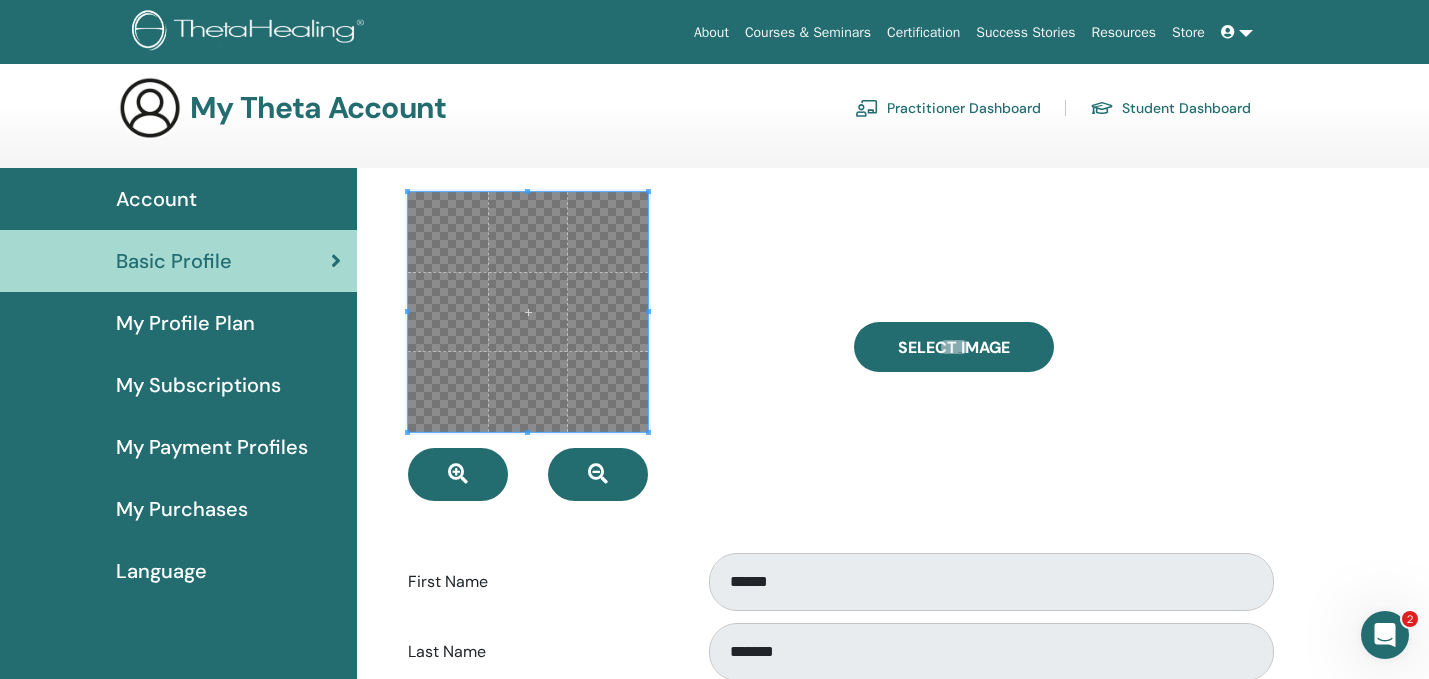 click at bounding box center (616, 346) 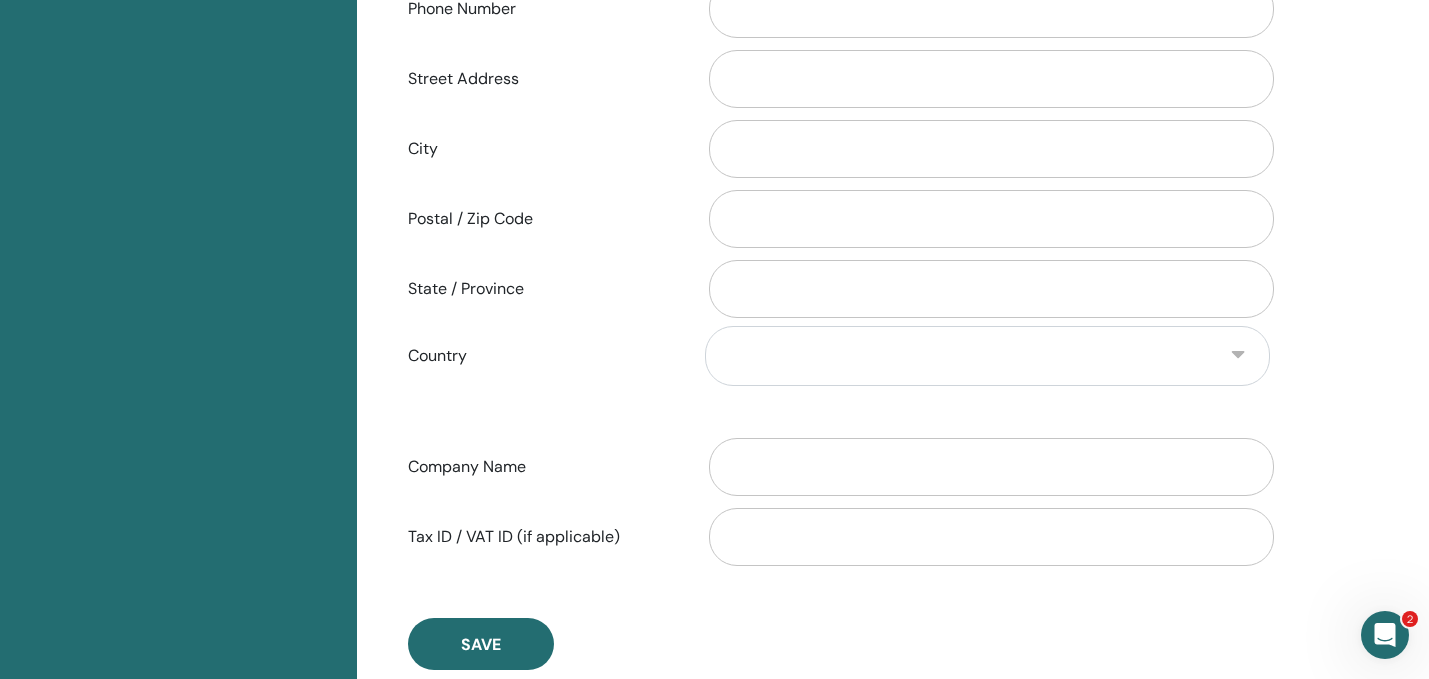 scroll, scrollTop: 767, scrollLeft: 0, axis: vertical 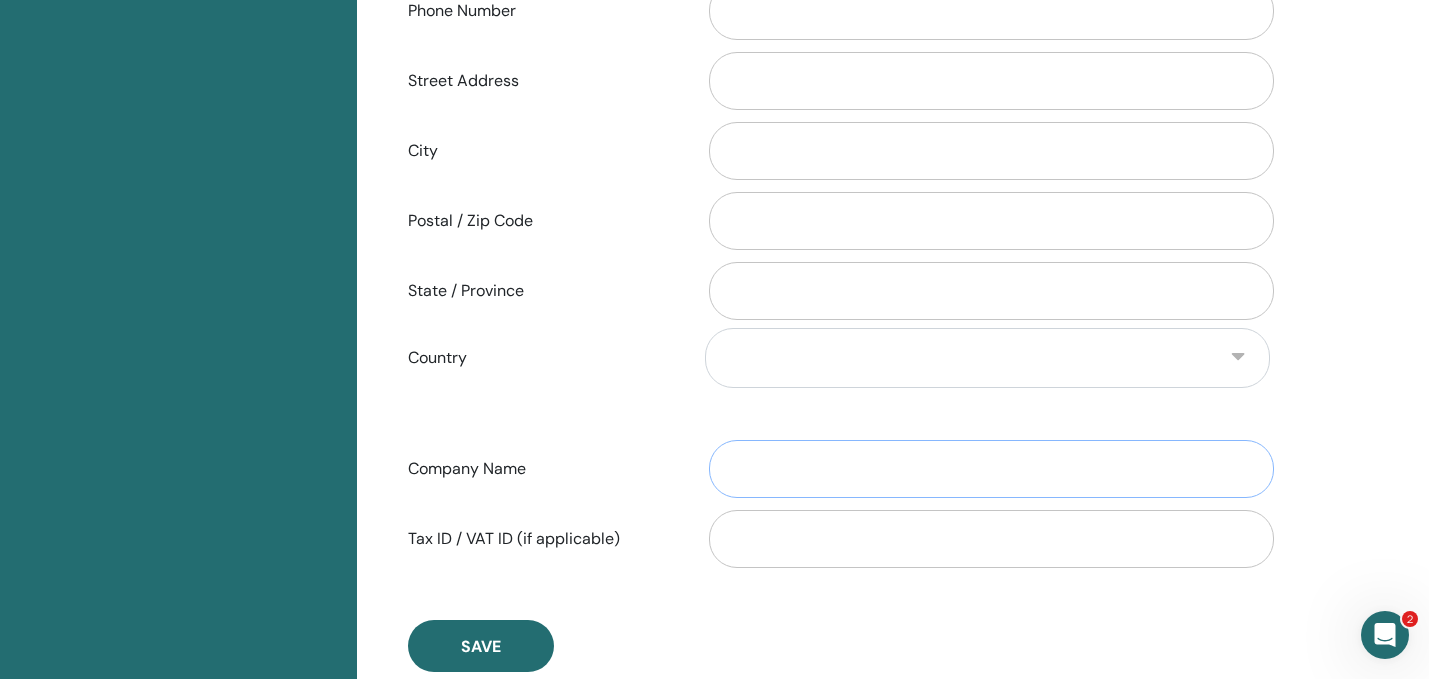 click on "Company Name" at bounding box center (991, 469) 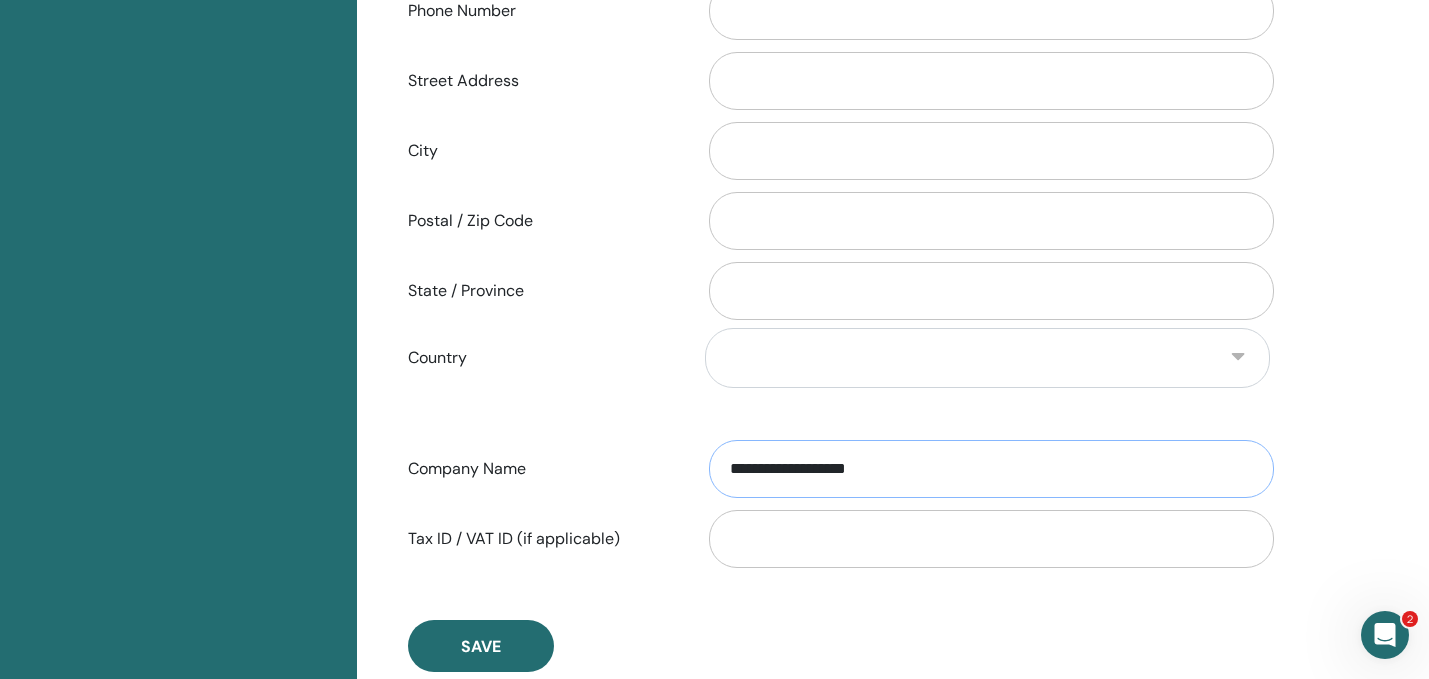 type on "**********" 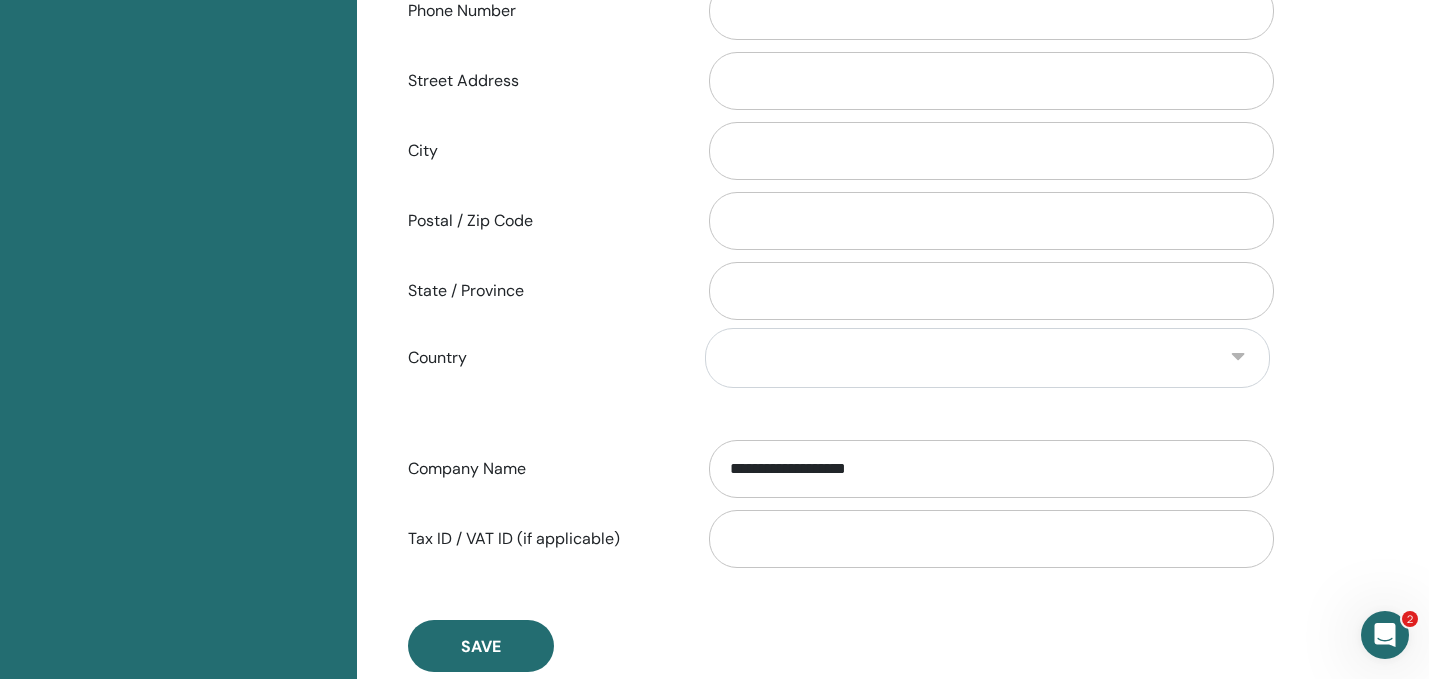click on "**********" at bounding box center (839, 26) 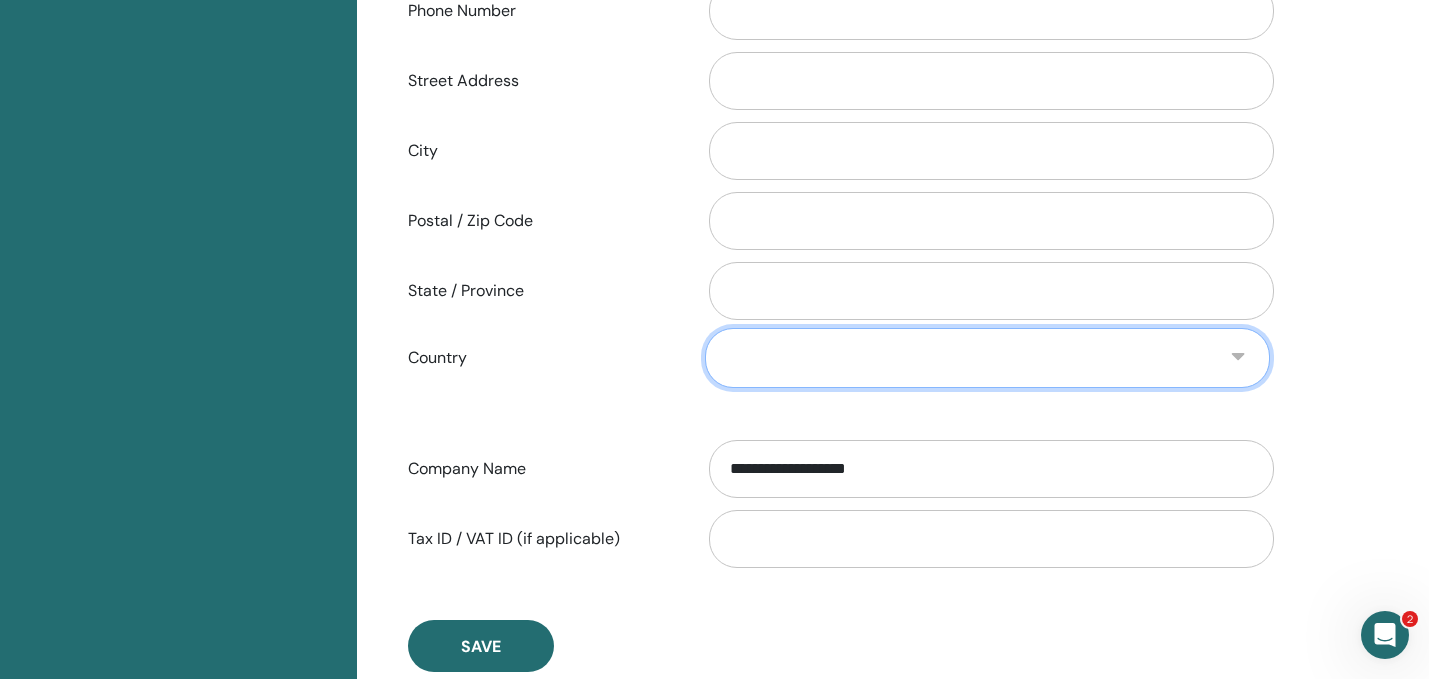 click on "**********" at bounding box center (987, 358) 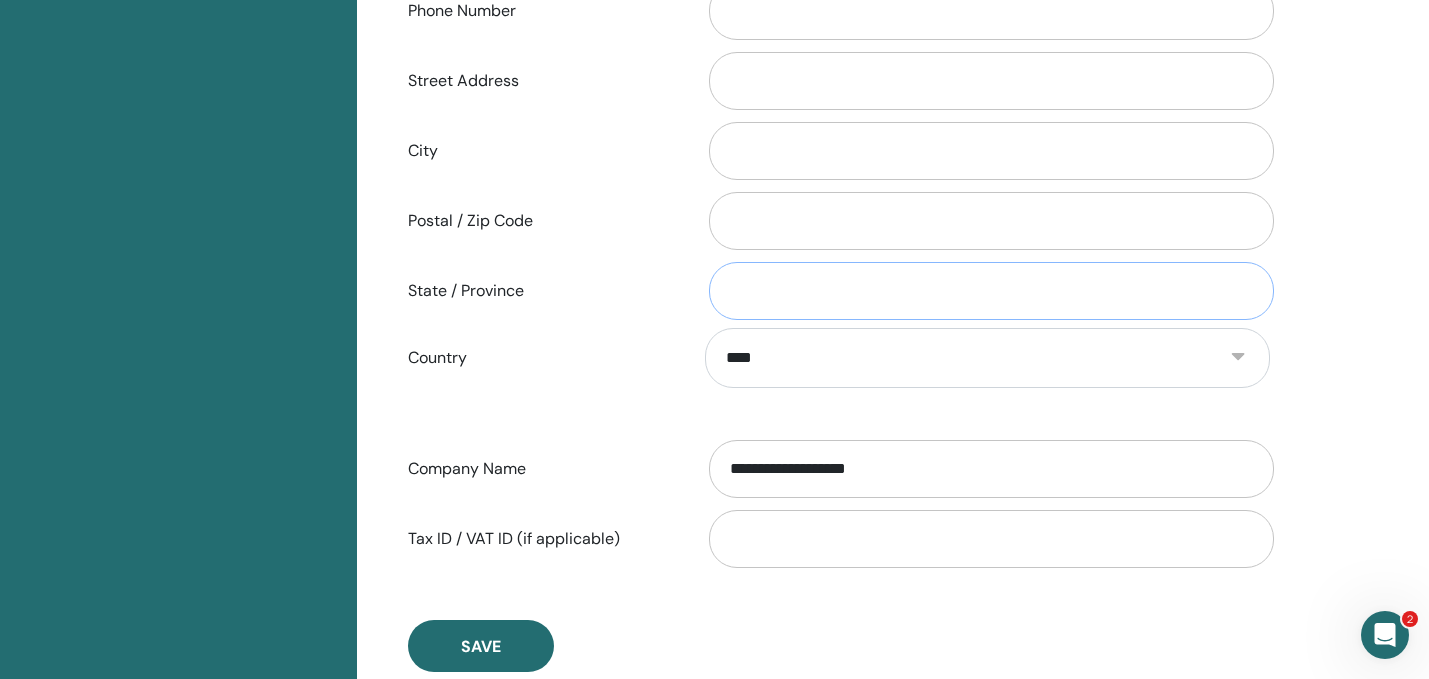 click on "State / Province" at bounding box center [991, 291] 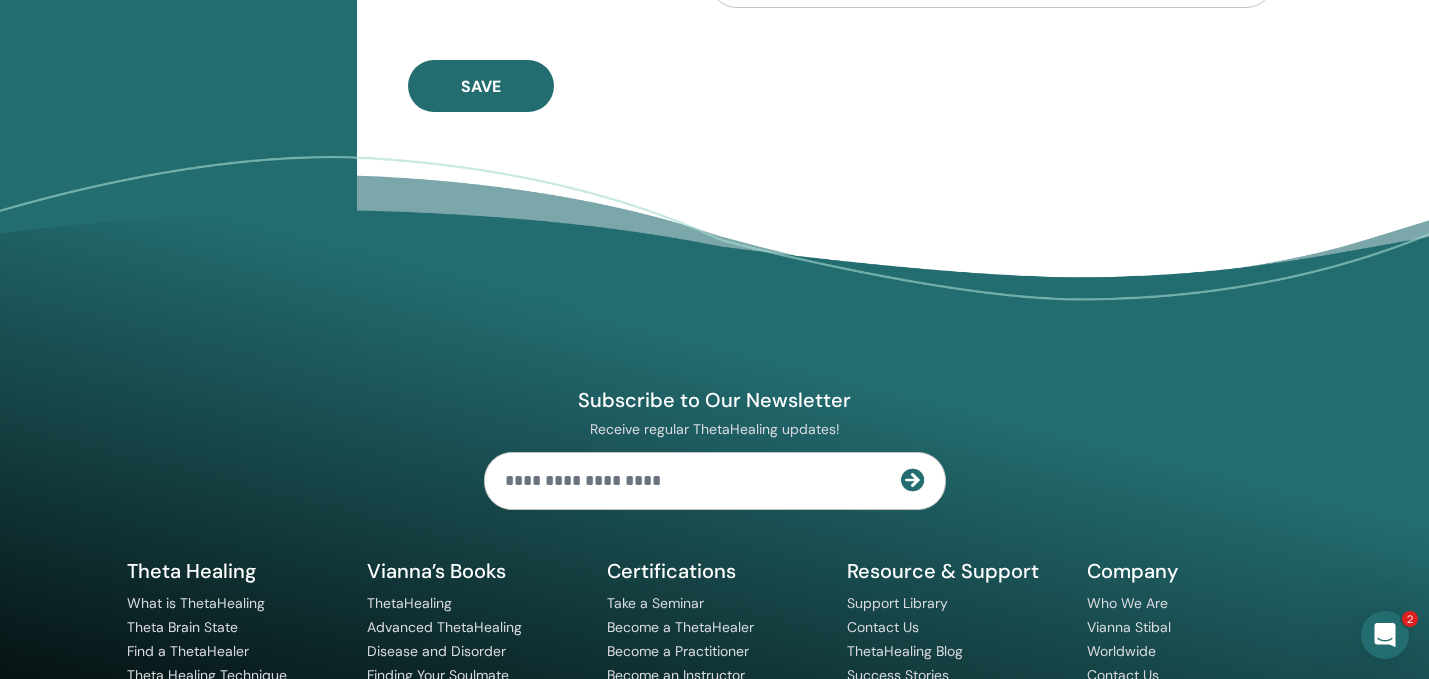 scroll, scrollTop: 1328, scrollLeft: 0, axis: vertical 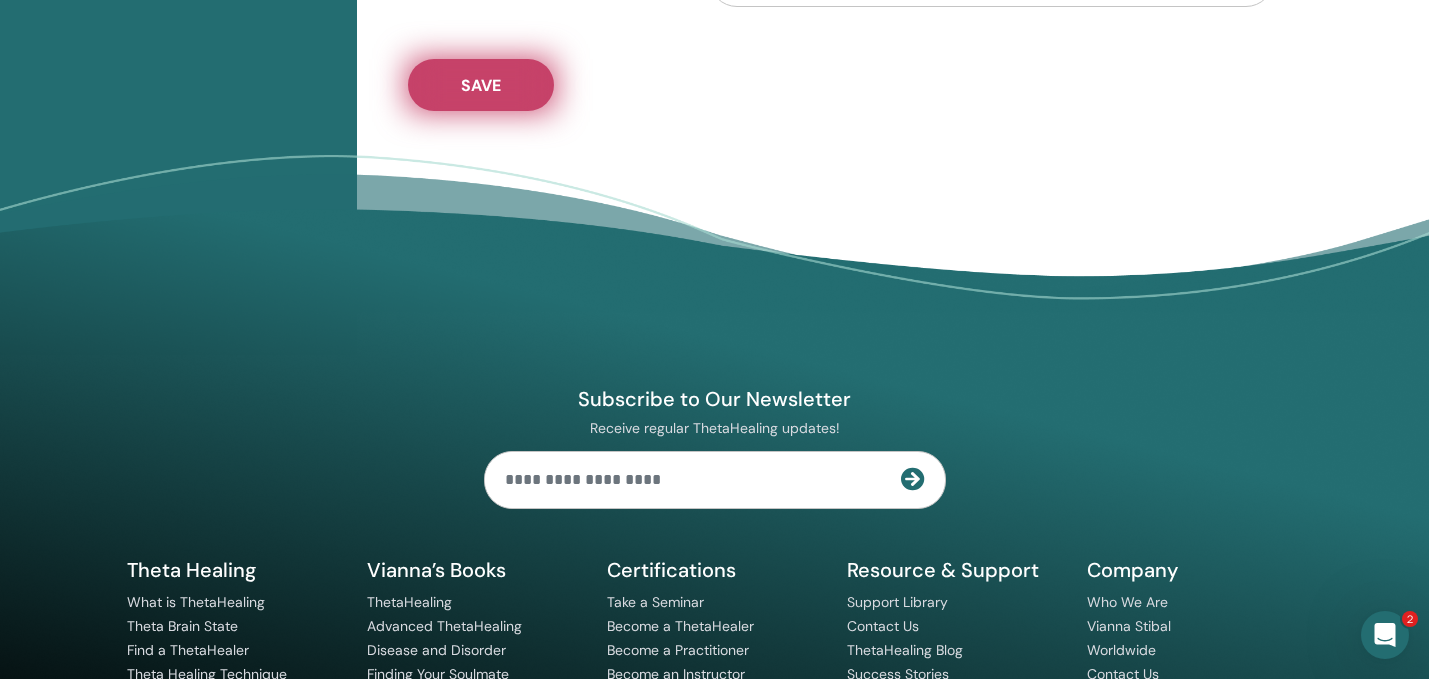 type on "*********" 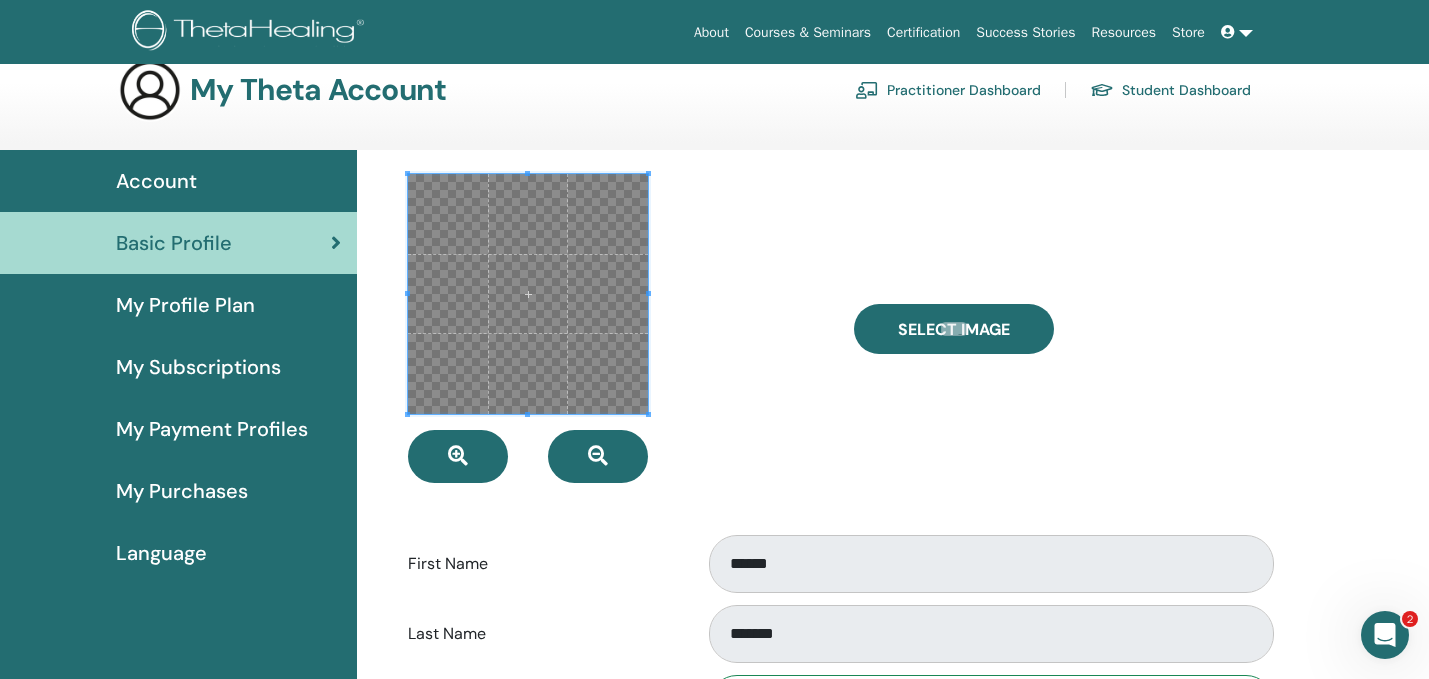 scroll, scrollTop: 140, scrollLeft: 0, axis: vertical 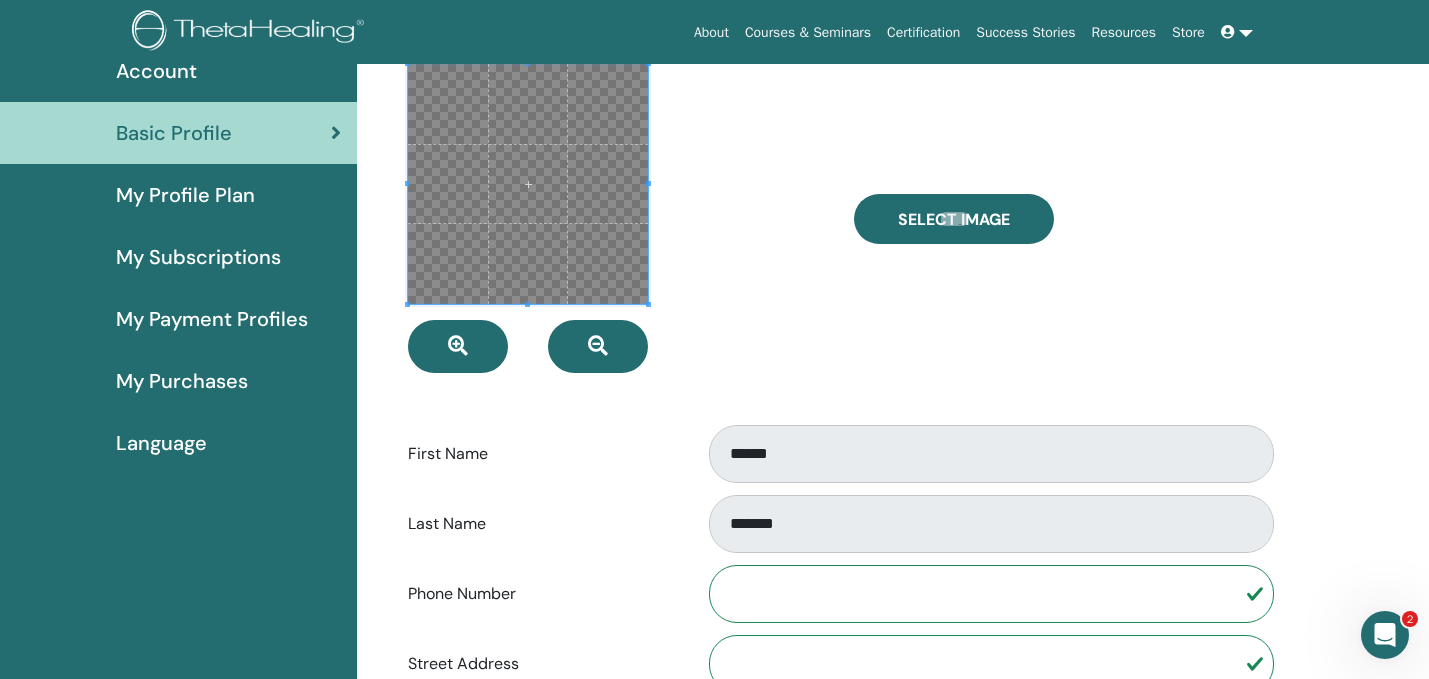 click on "My Profile Plan" at bounding box center [178, 195] 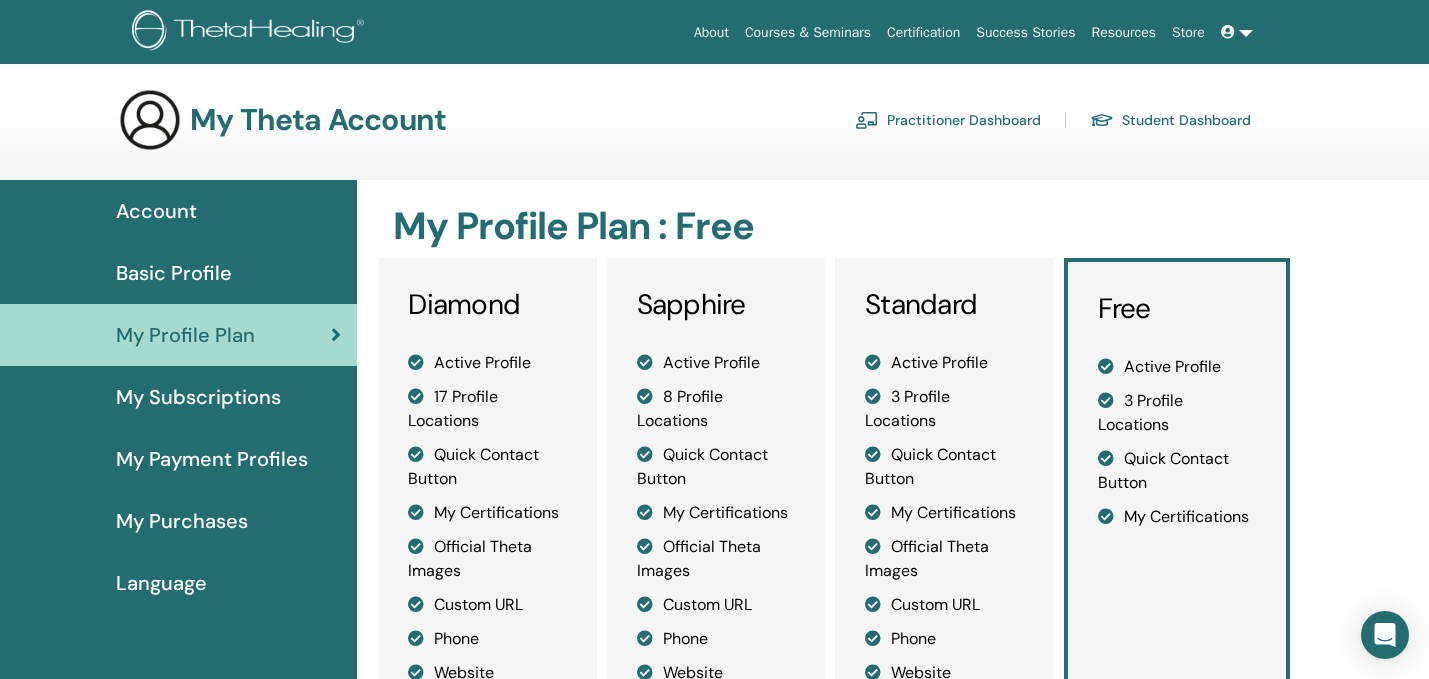 scroll, scrollTop: 0, scrollLeft: 0, axis: both 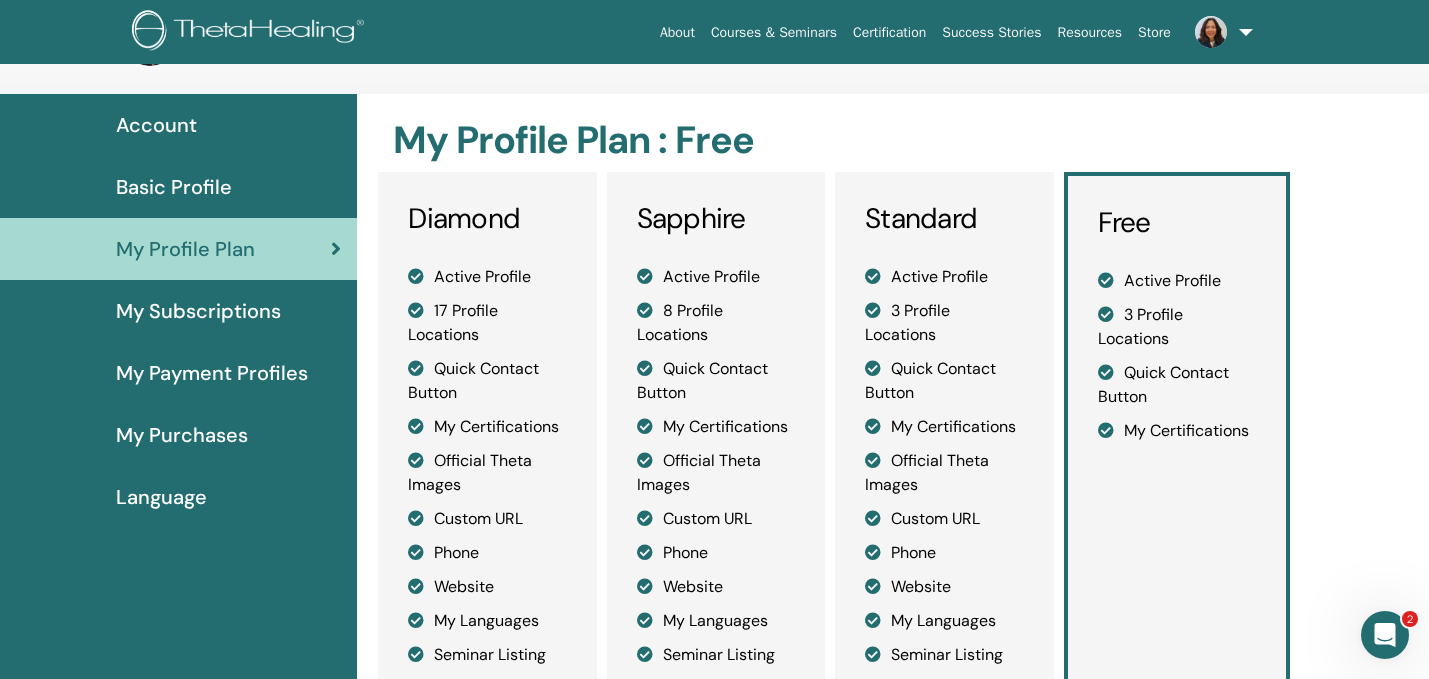 click on "My Subscriptions" at bounding box center [178, 311] 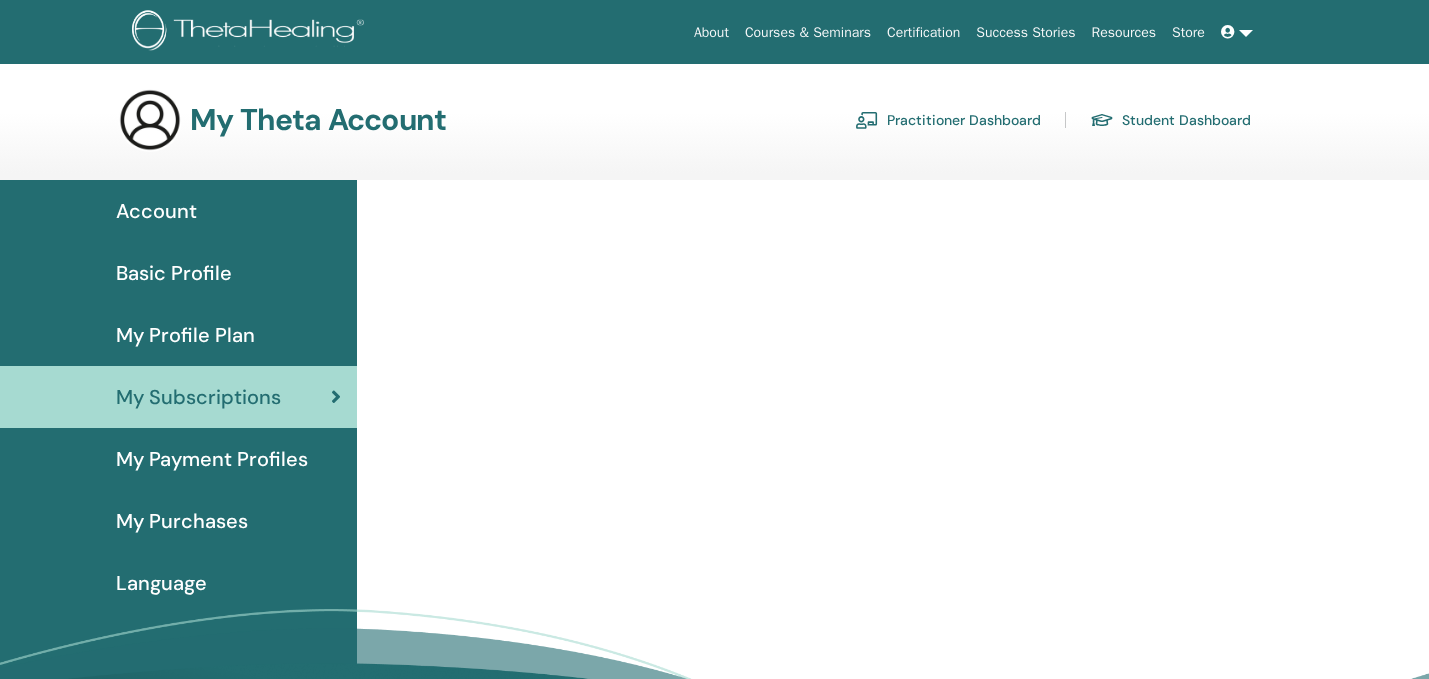 scroll, scrollTop: 0, scrollLeft: 0, axis: both 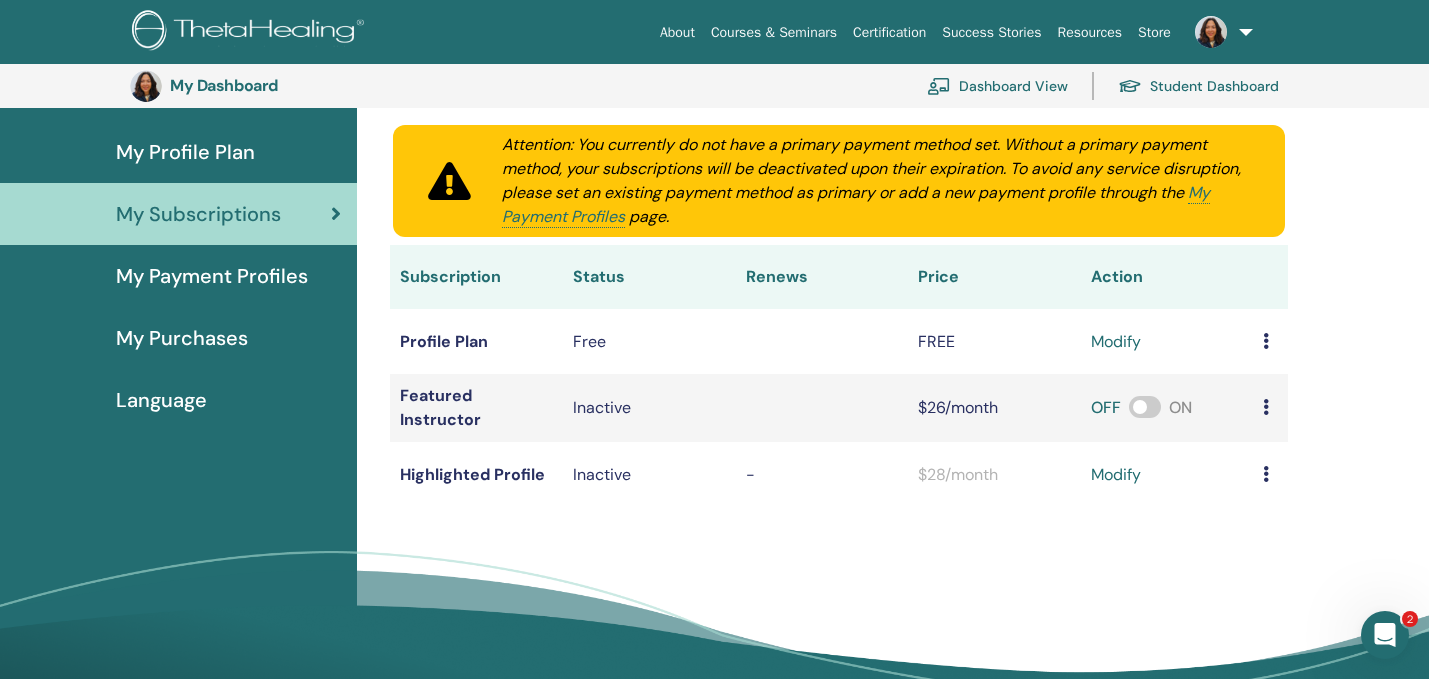 click on "My Purchases" at bounding box center [182, 338] 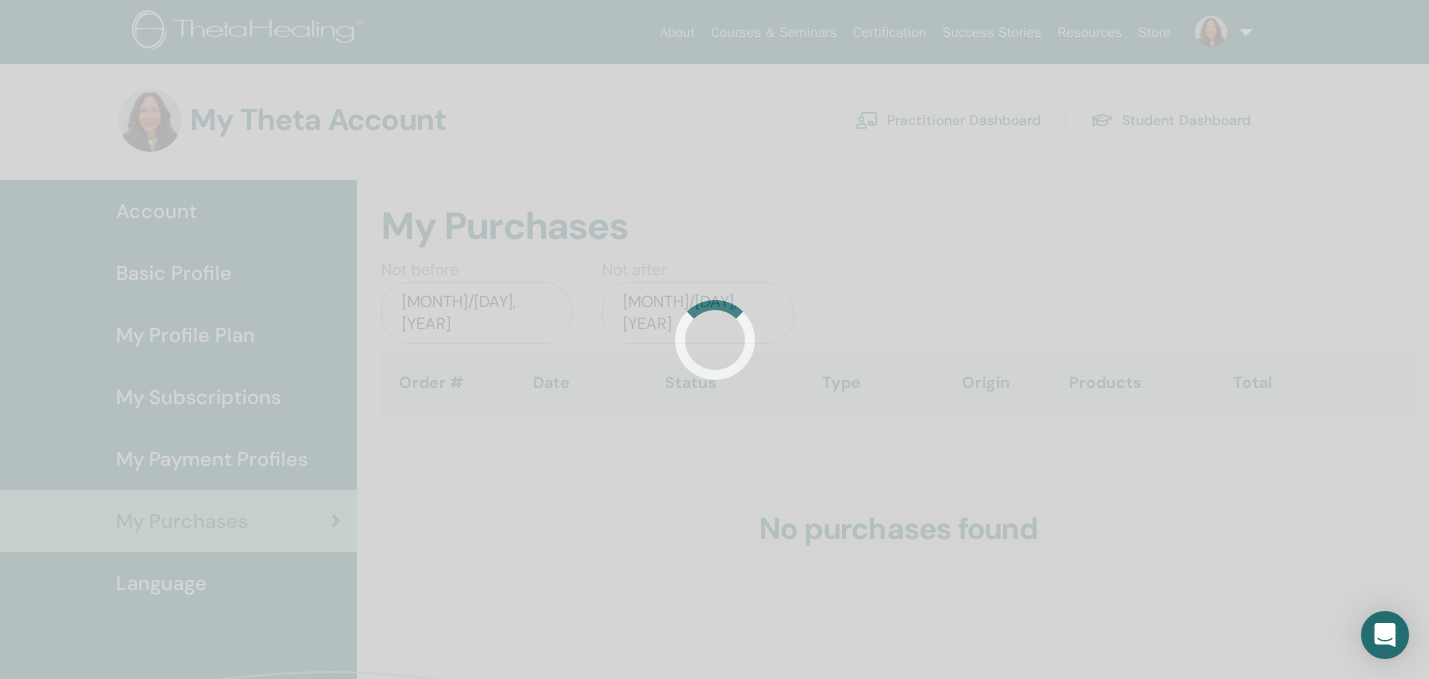 scroll, scrollTop: 0, scrollLeft: 0, axis: both 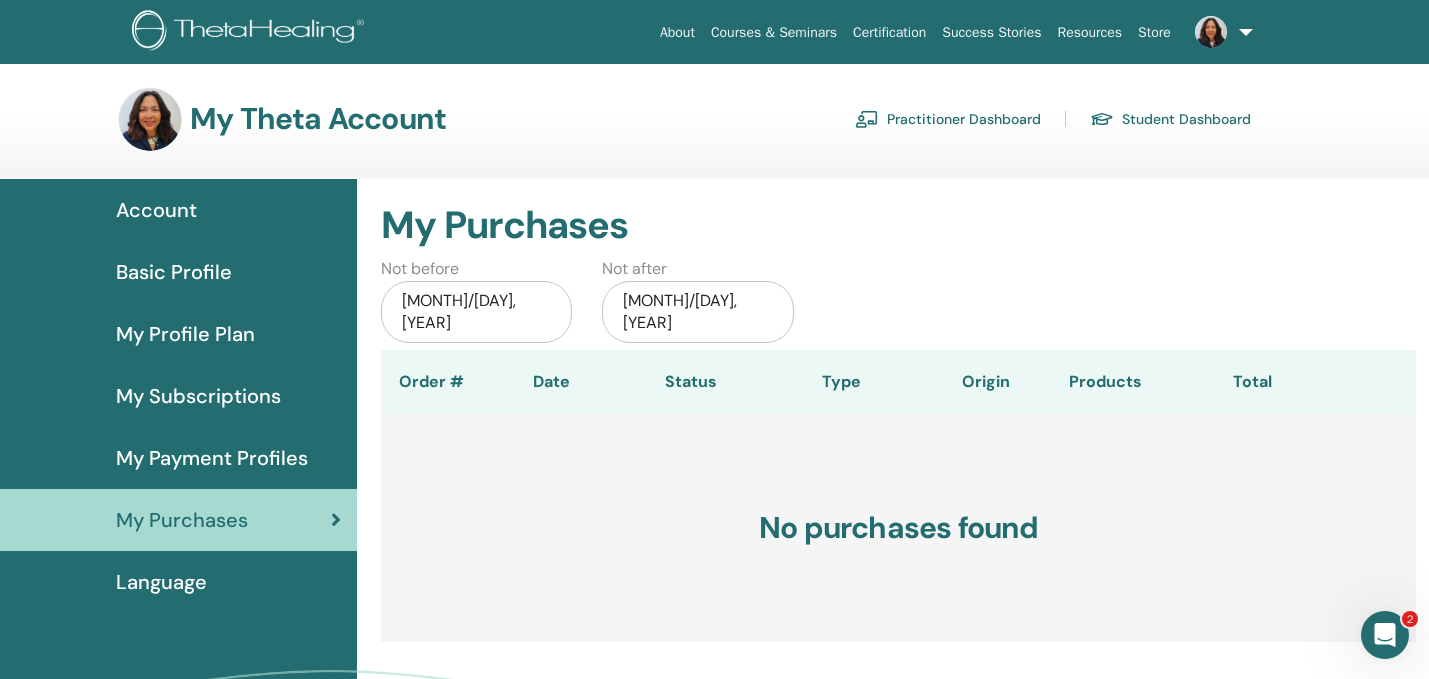 click on "Account" at bounding box center (156, 210) 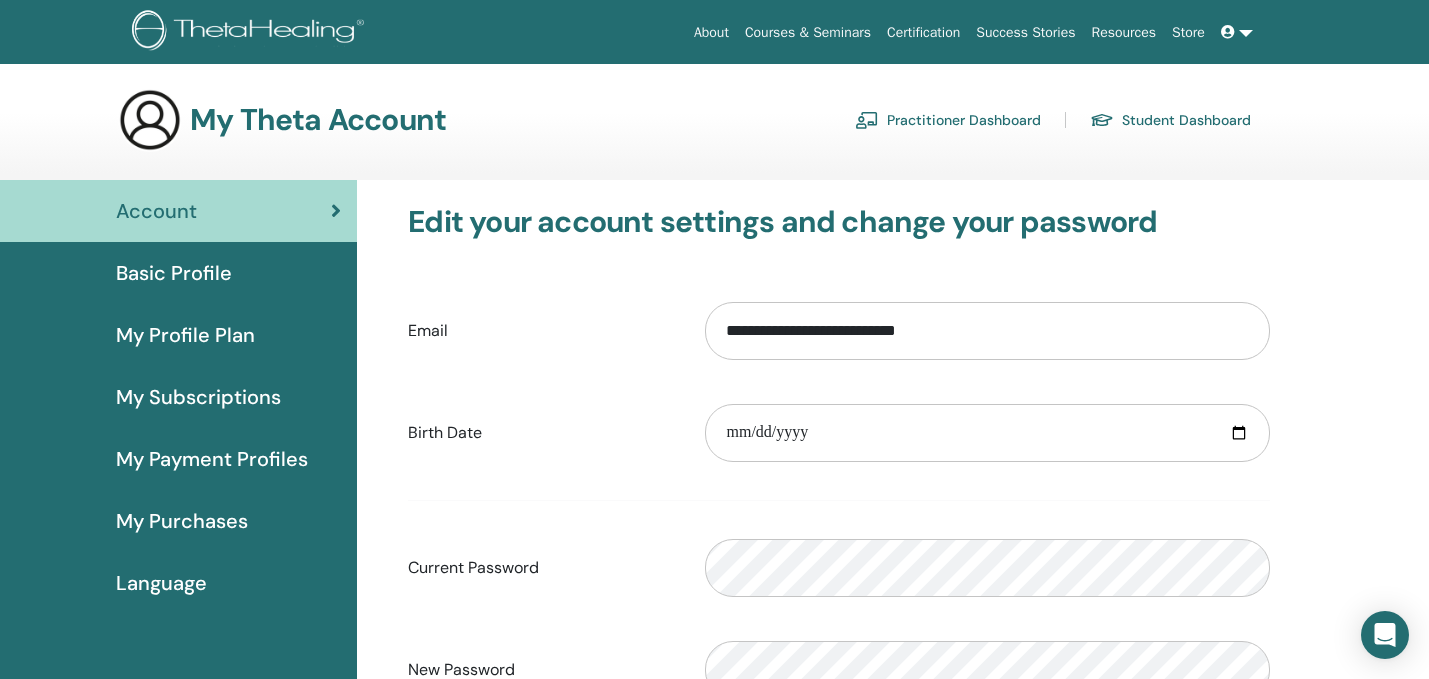 scroll, scrollTop: 0, scrollLeft: 0, axis: both 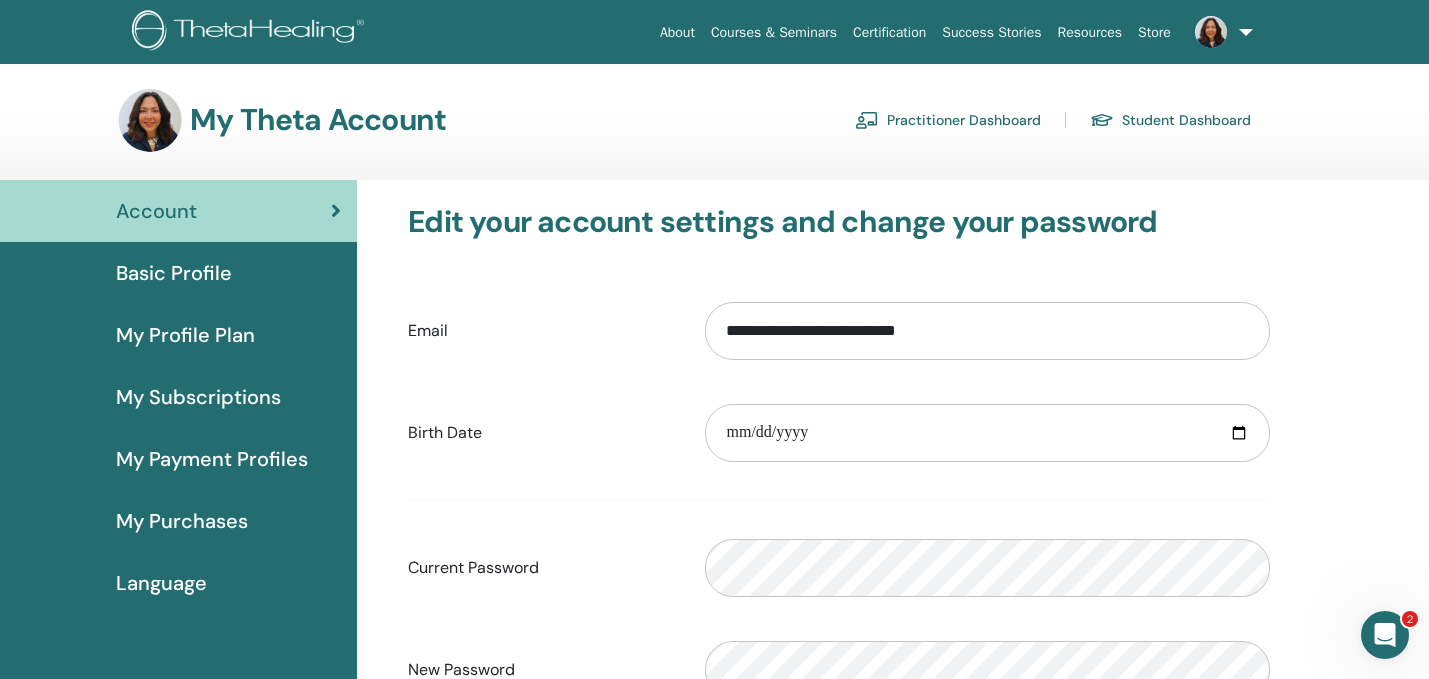 click on "Practitioner Dashboard" at bounding box center [948, 120] 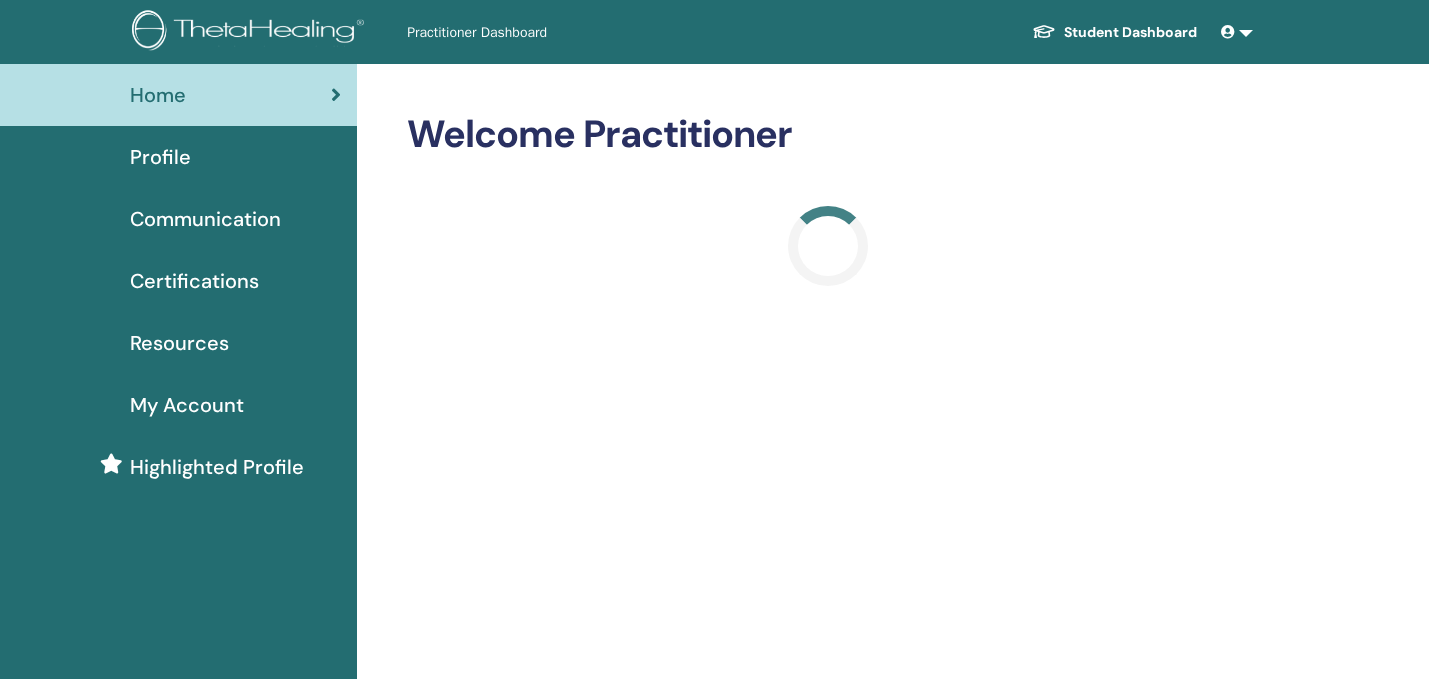 scroll, scrollTop: 0, scrollLeft: 0, axis: both 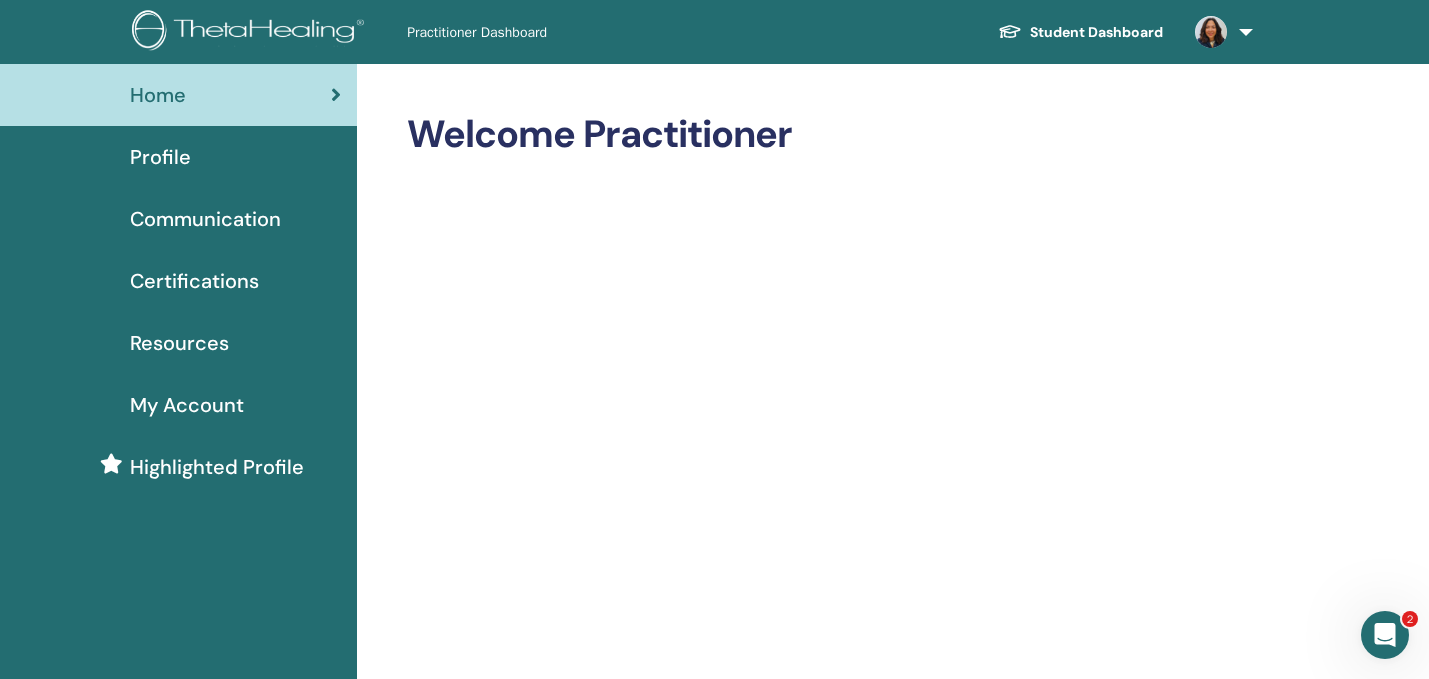 click on "Student Dashboard" at bounding box center [1080, 32] 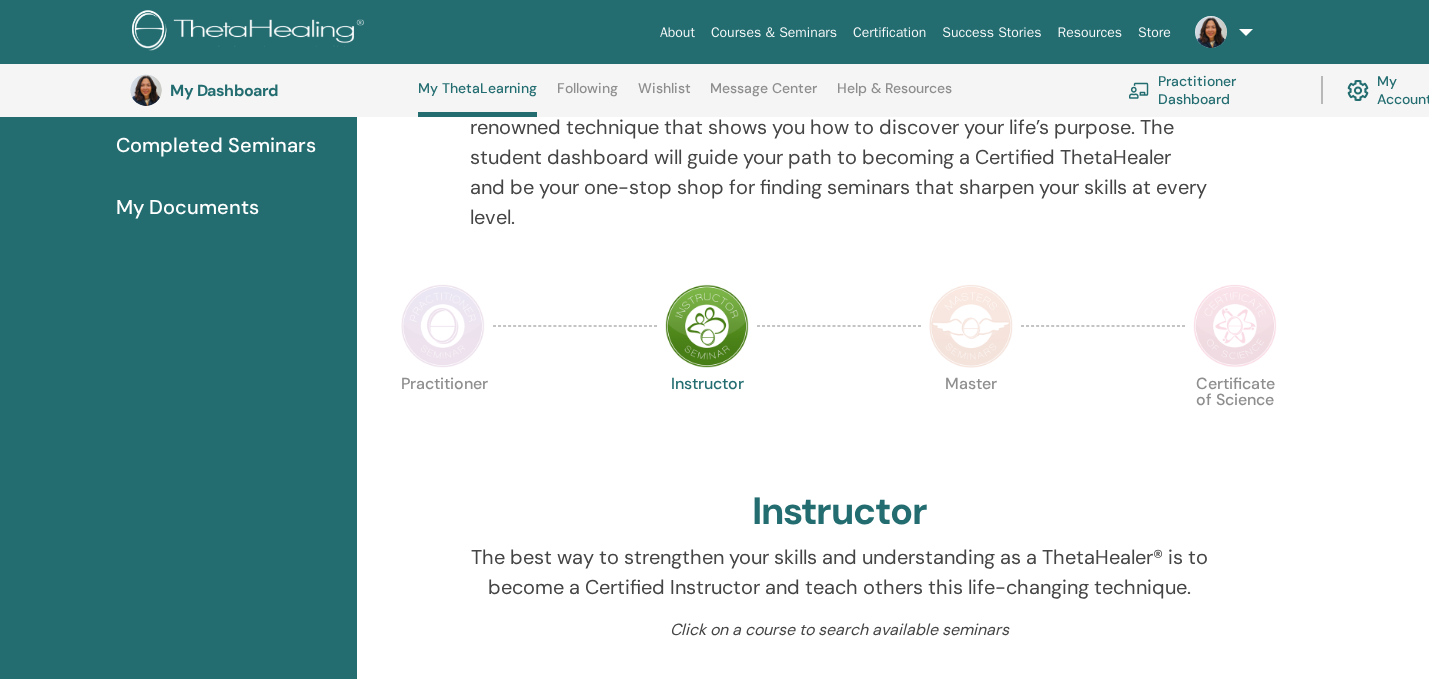 scroll, scrollTop: 296, scrollLeft: 0, axis: vertical 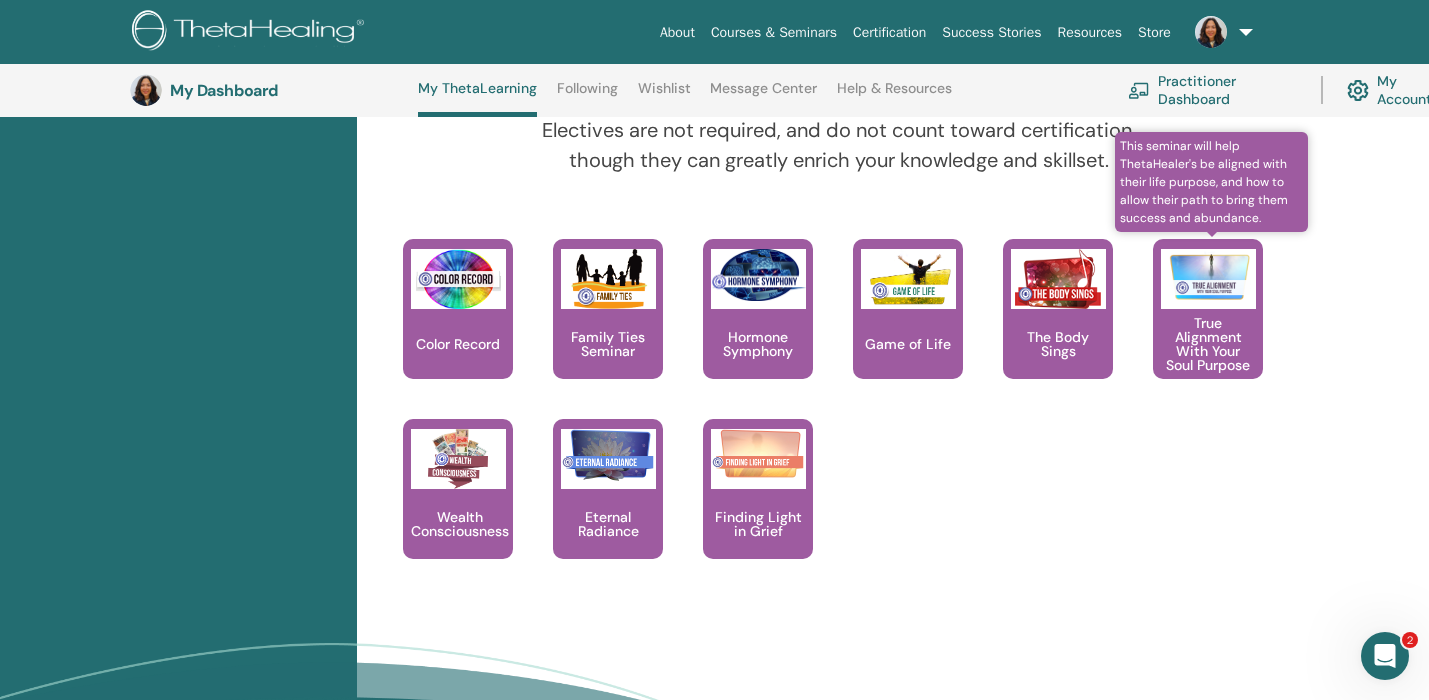 click on "True Alignment With Your Soul Purpose" at bounding box center [1208, 344] 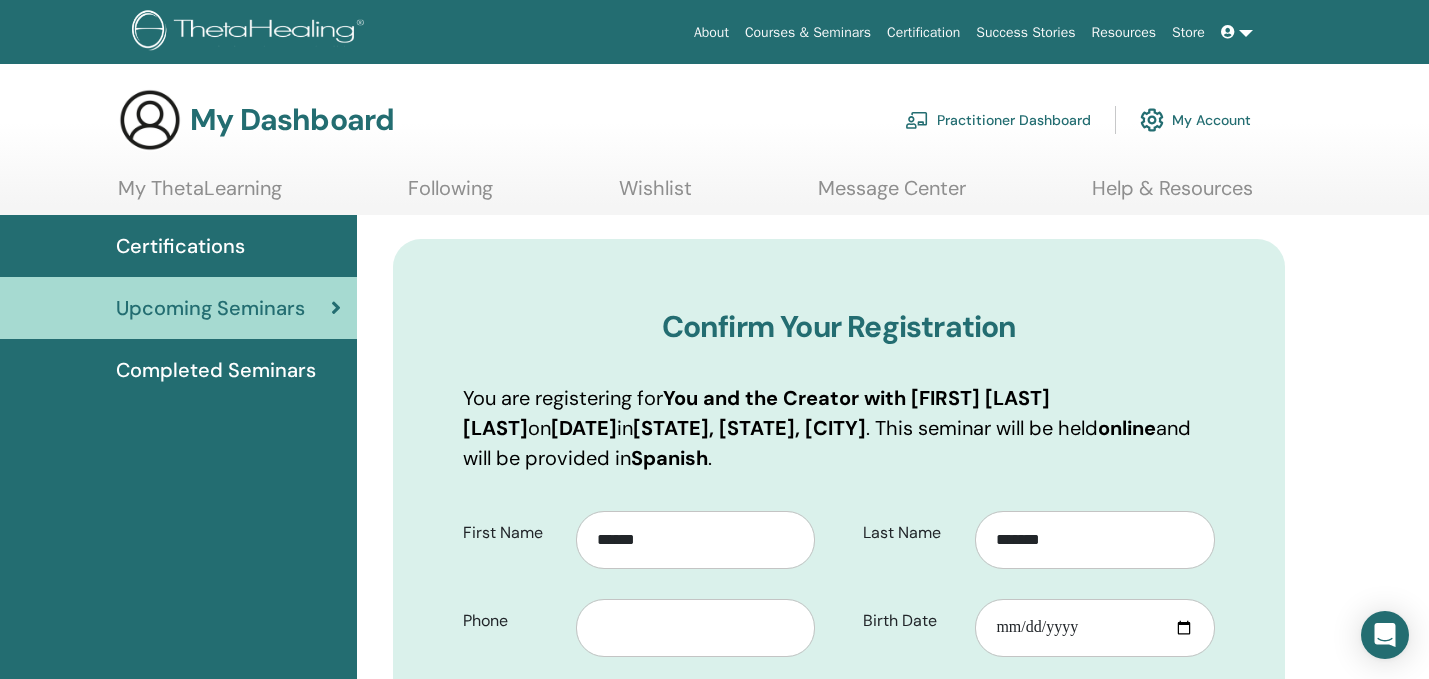 scroll, scrollTop: 0, scrollLeft: 0, axis: both 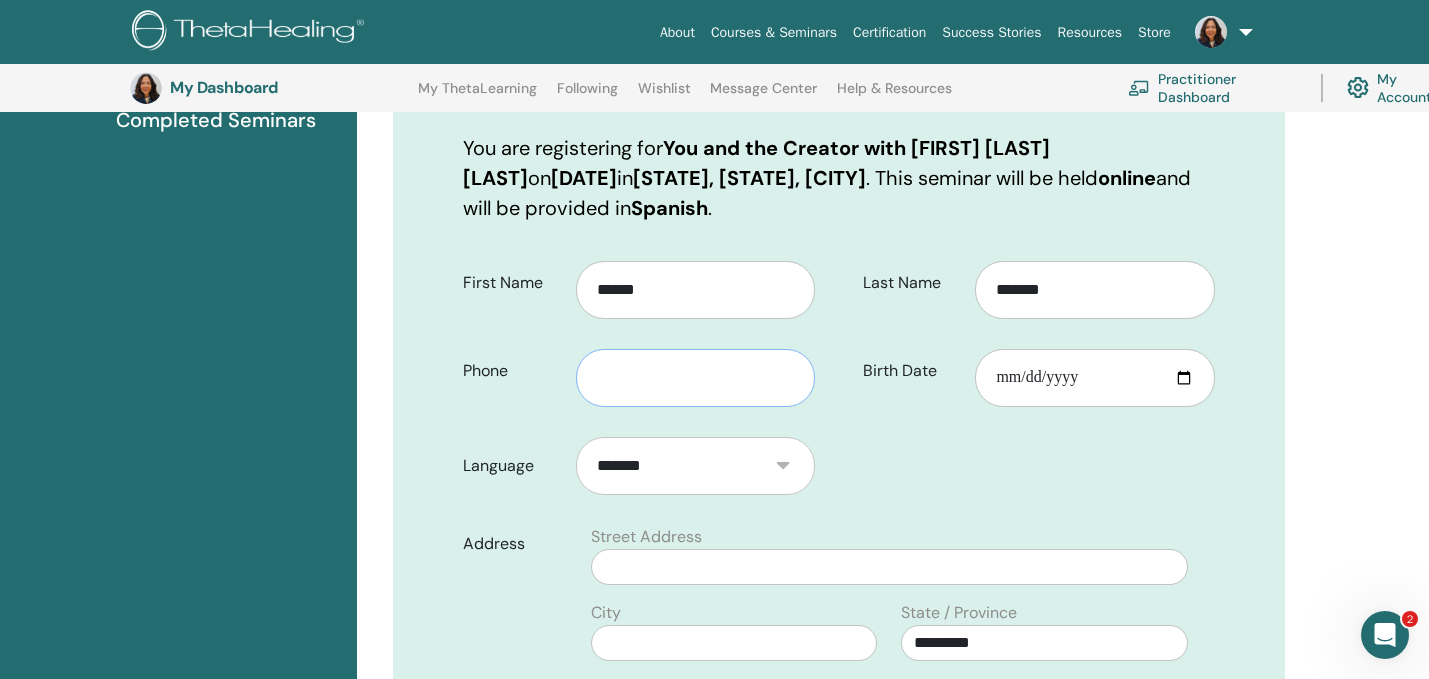 click at bounding box center (696, 378) 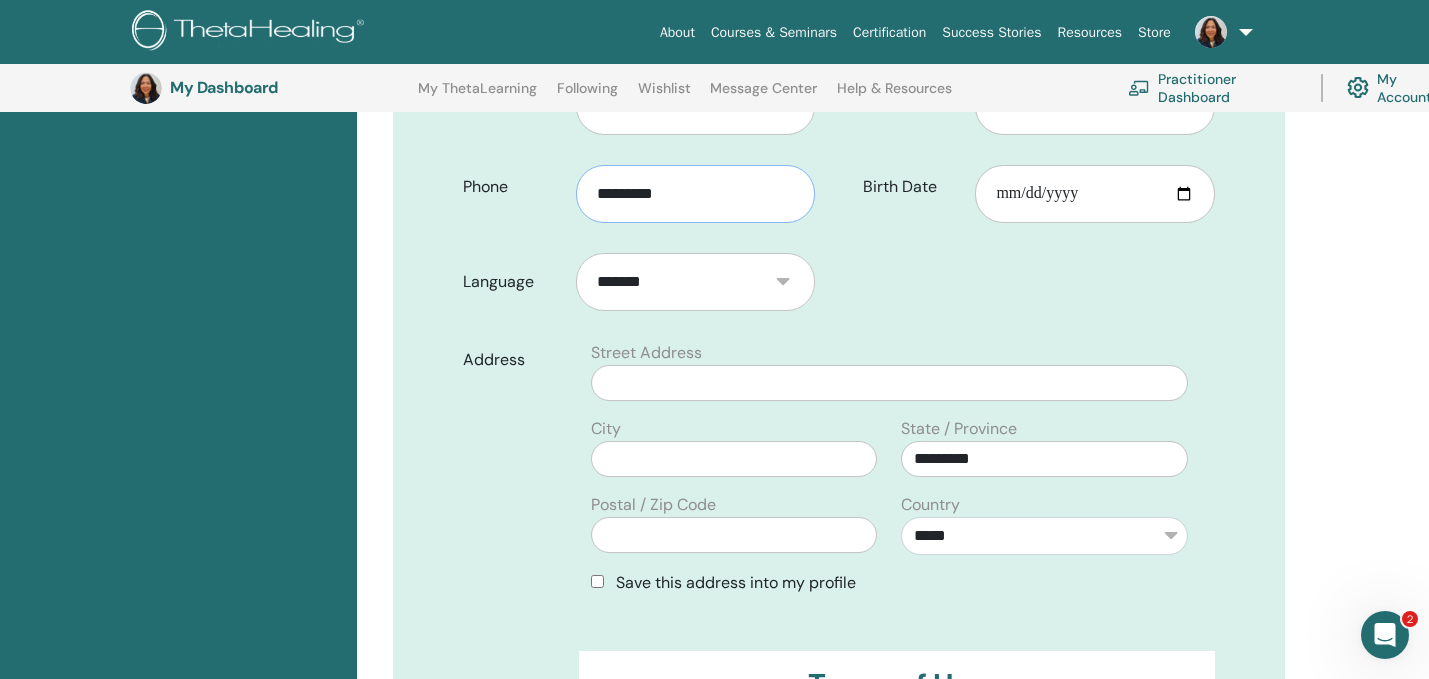 scroll, scrollTop: 485, scrollLeft: 0, axis: vertical 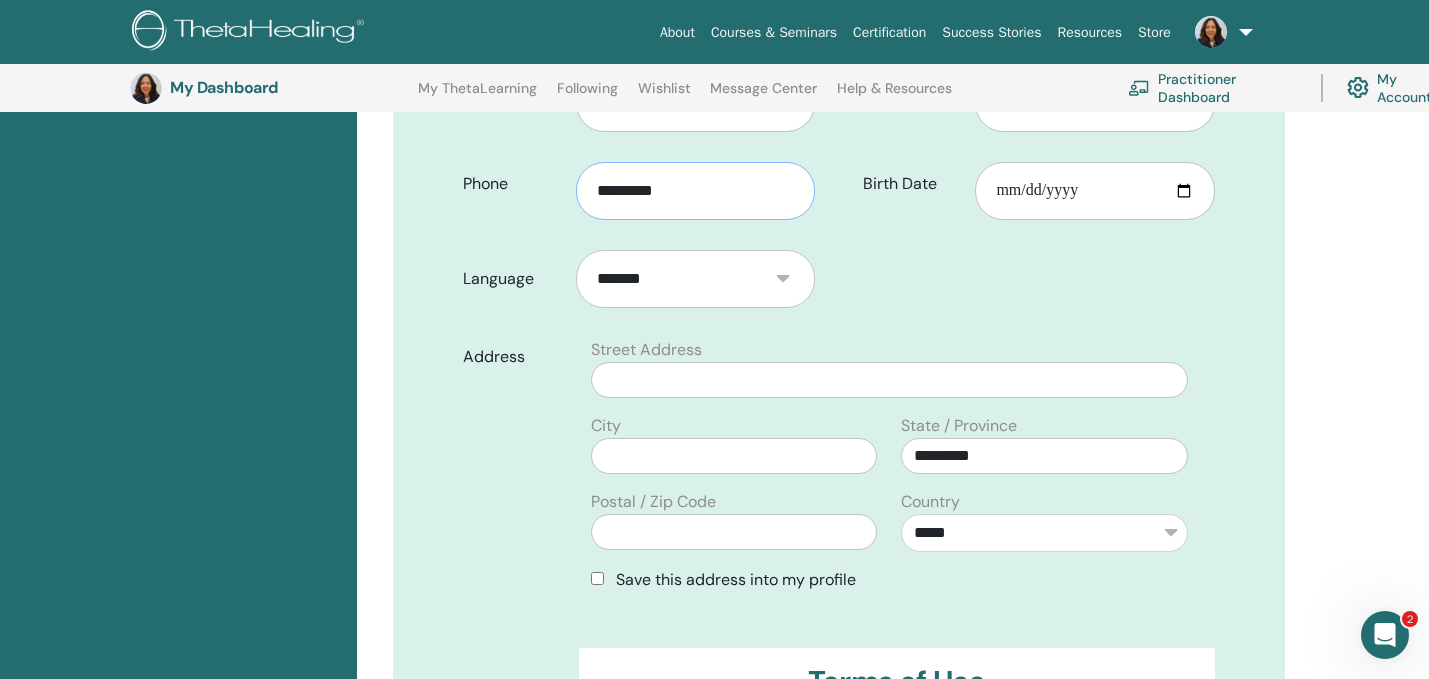 type on "*********" 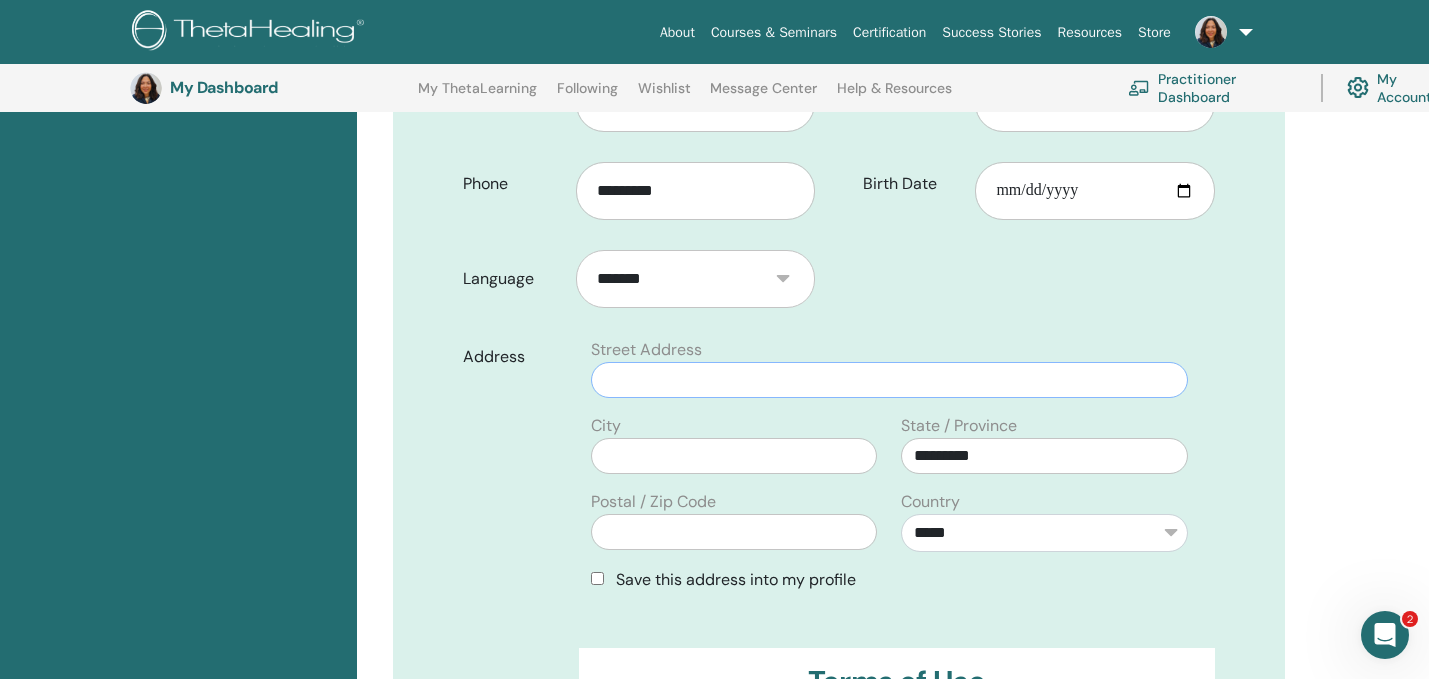 click at bounding box center [889, 380] 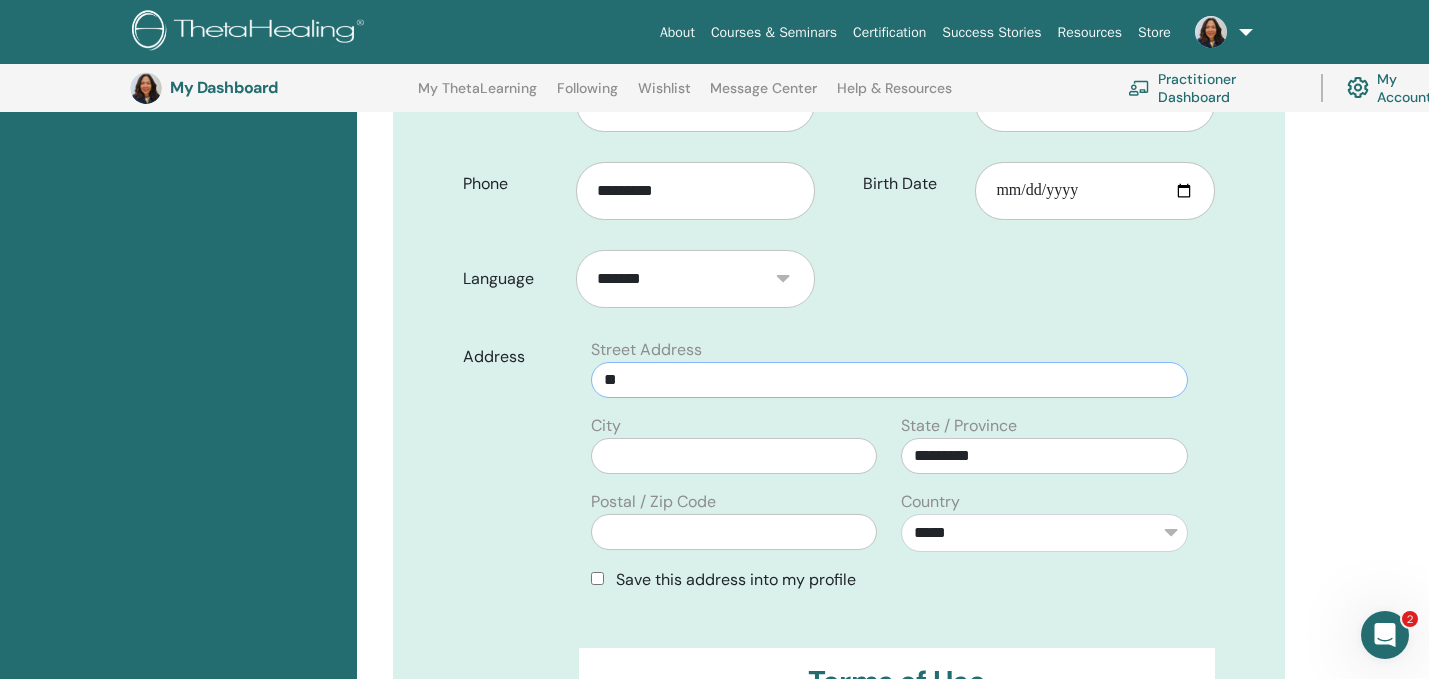 type on "*" 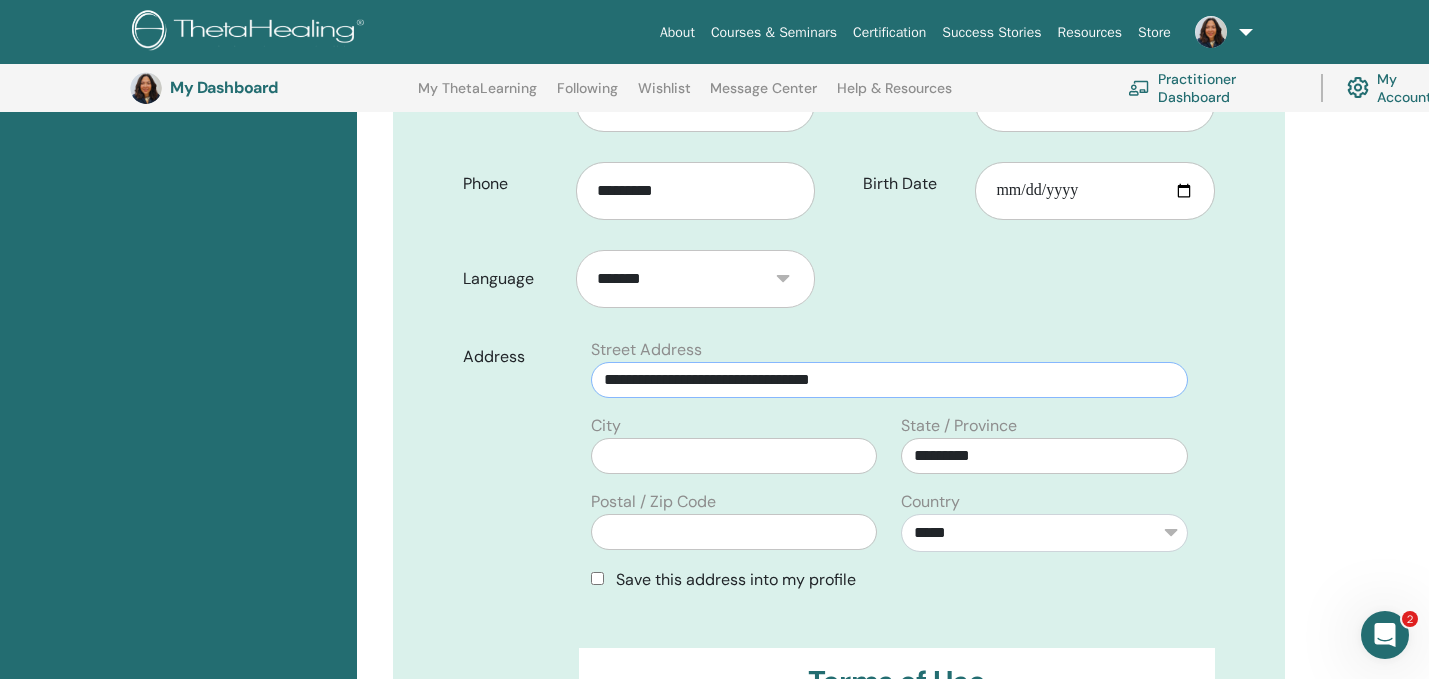 type on "**********" 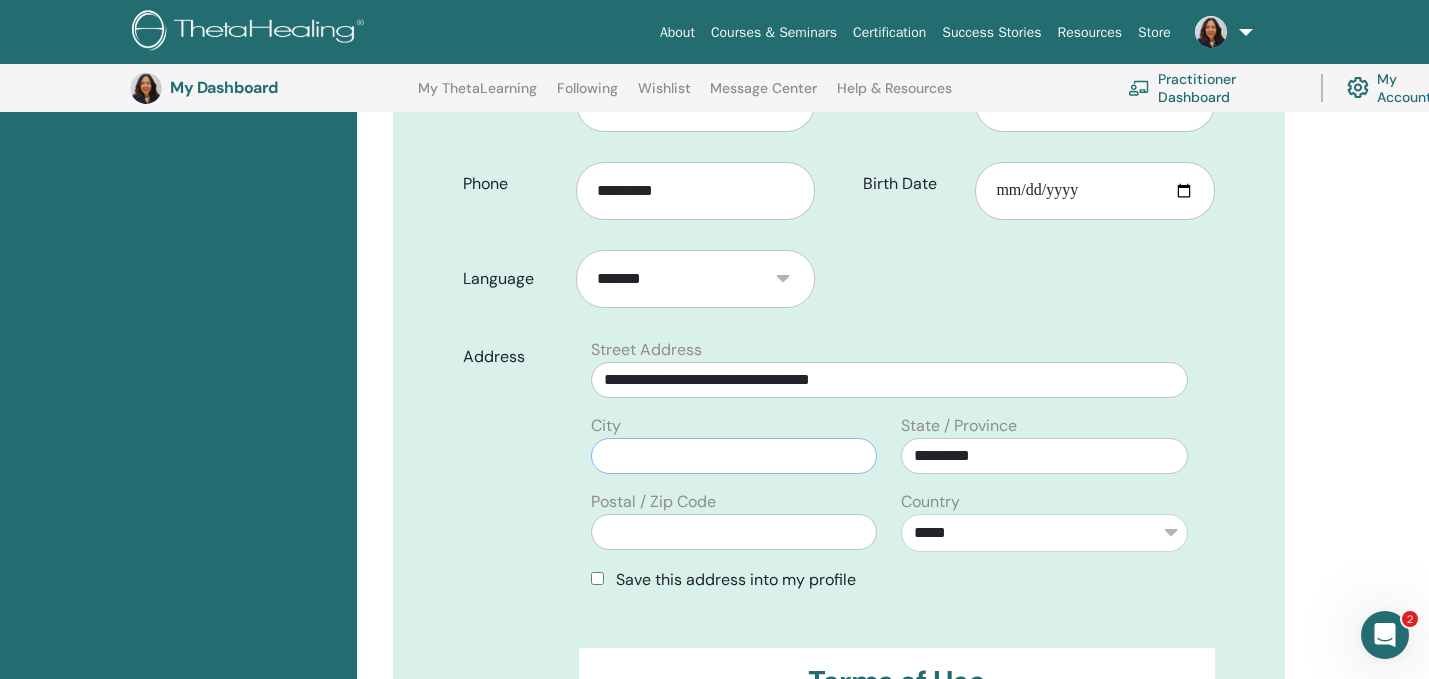 click at bounding box center [734, 456] 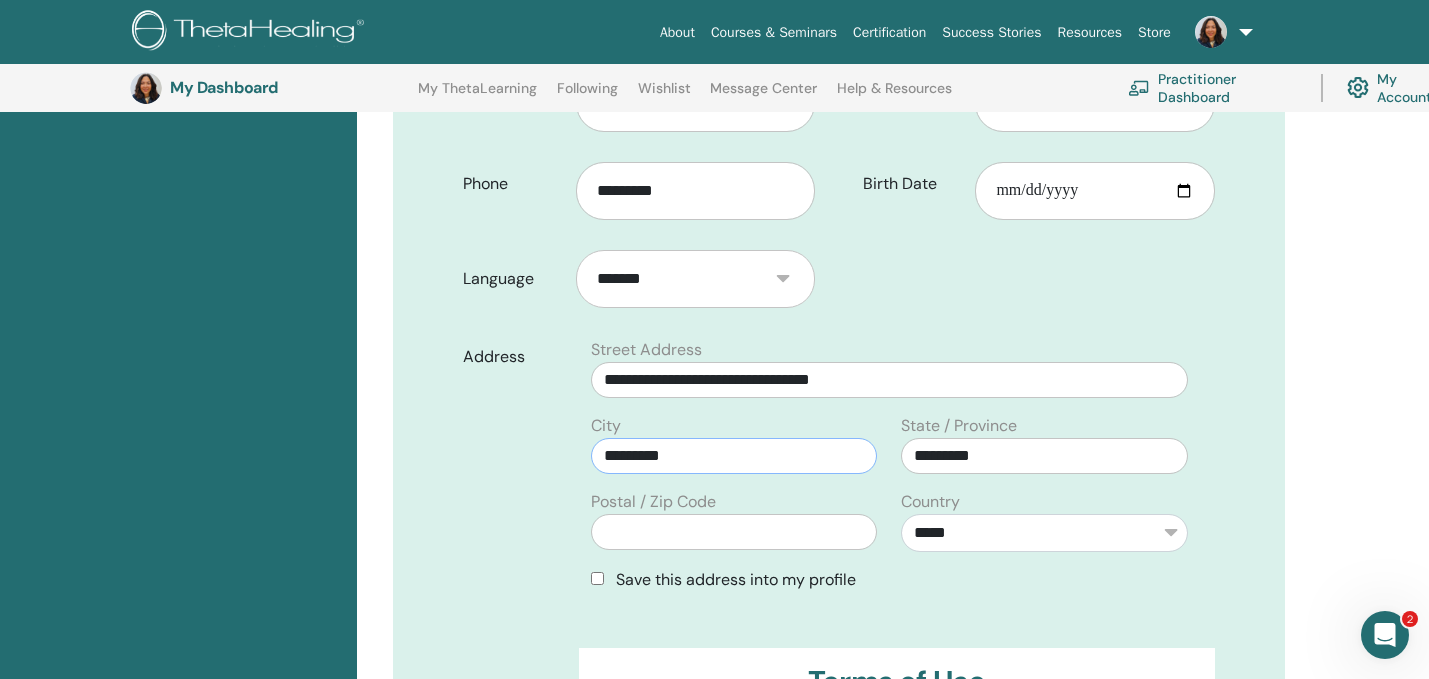 type on "*********" 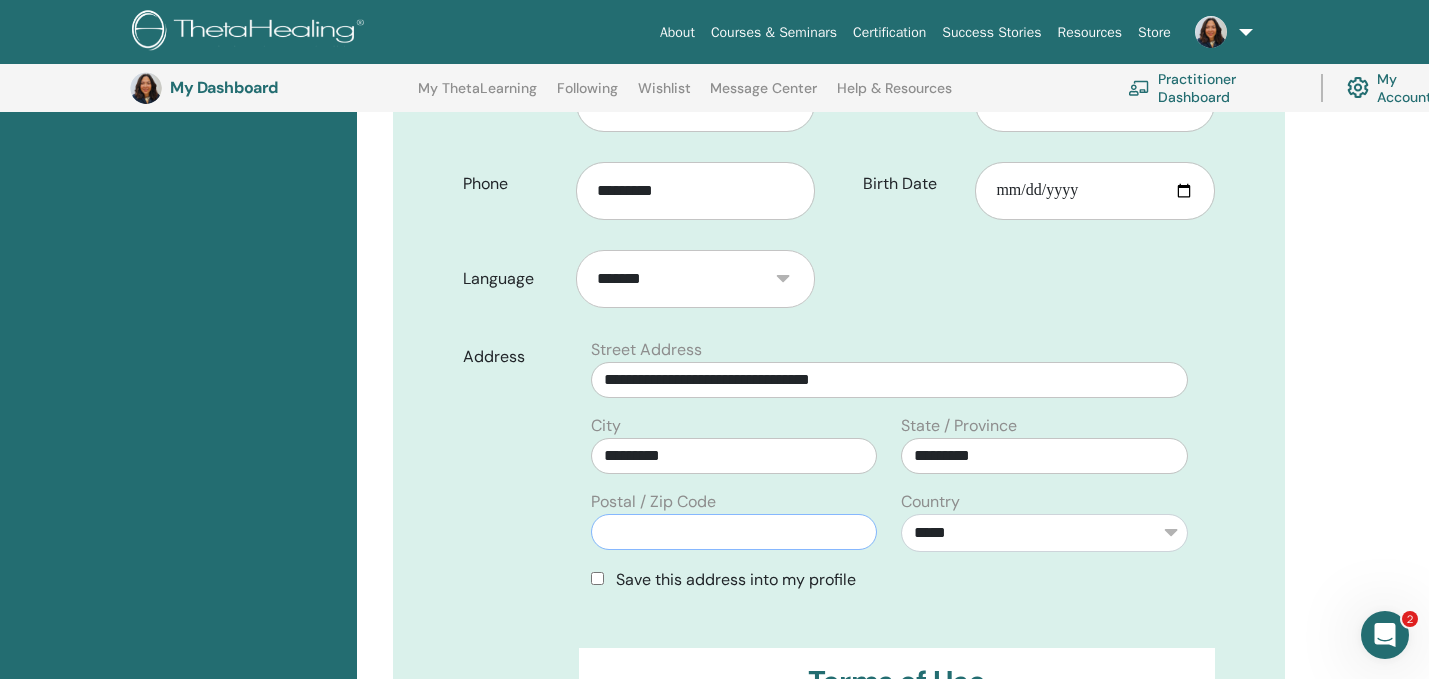 click at bounding box center (734, 532) 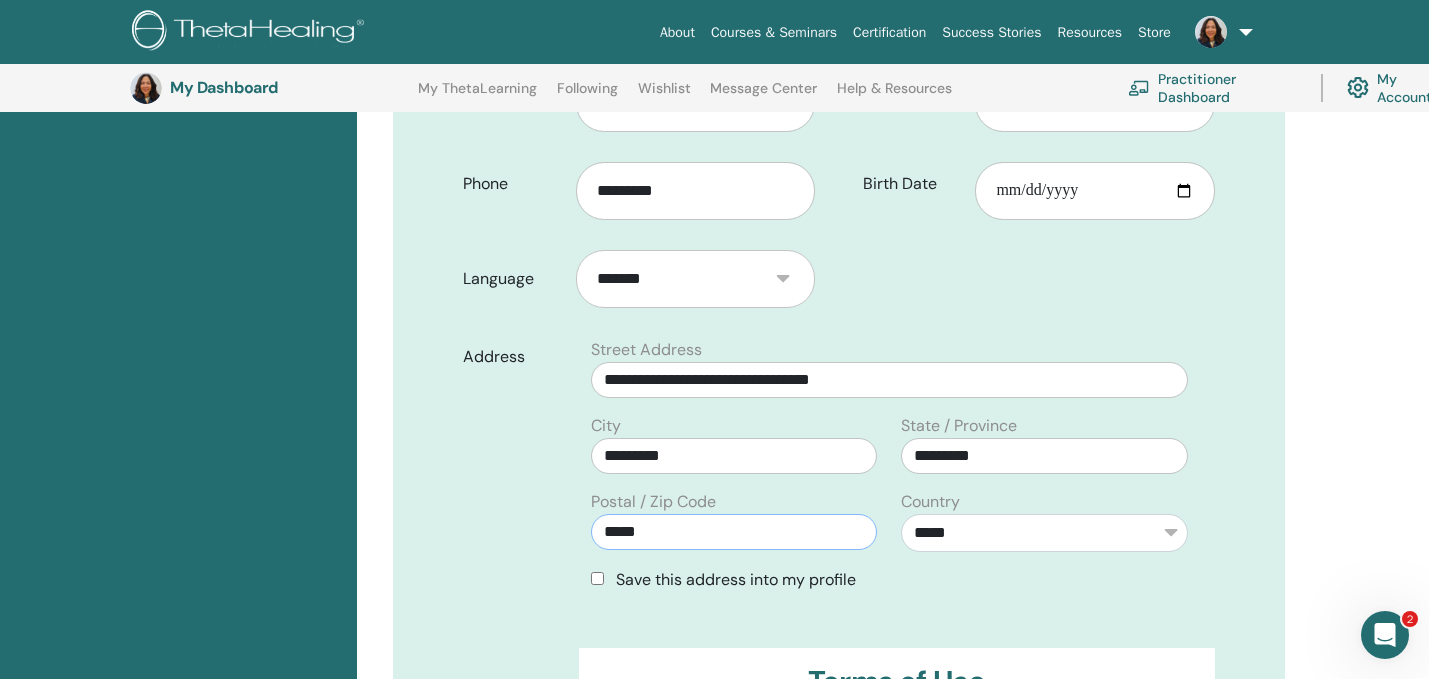 type on "*****" 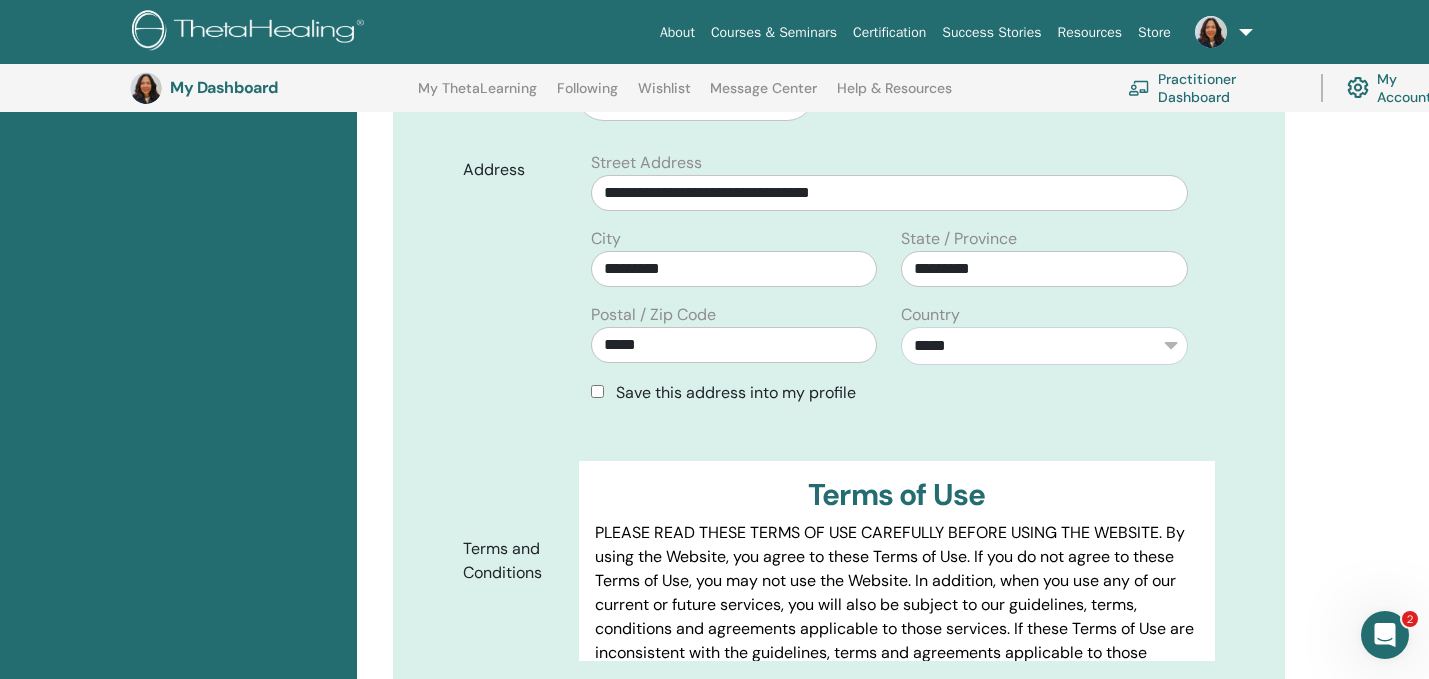 scroll, scrollTop: 673, scrollLeft: 0, axis: vertical 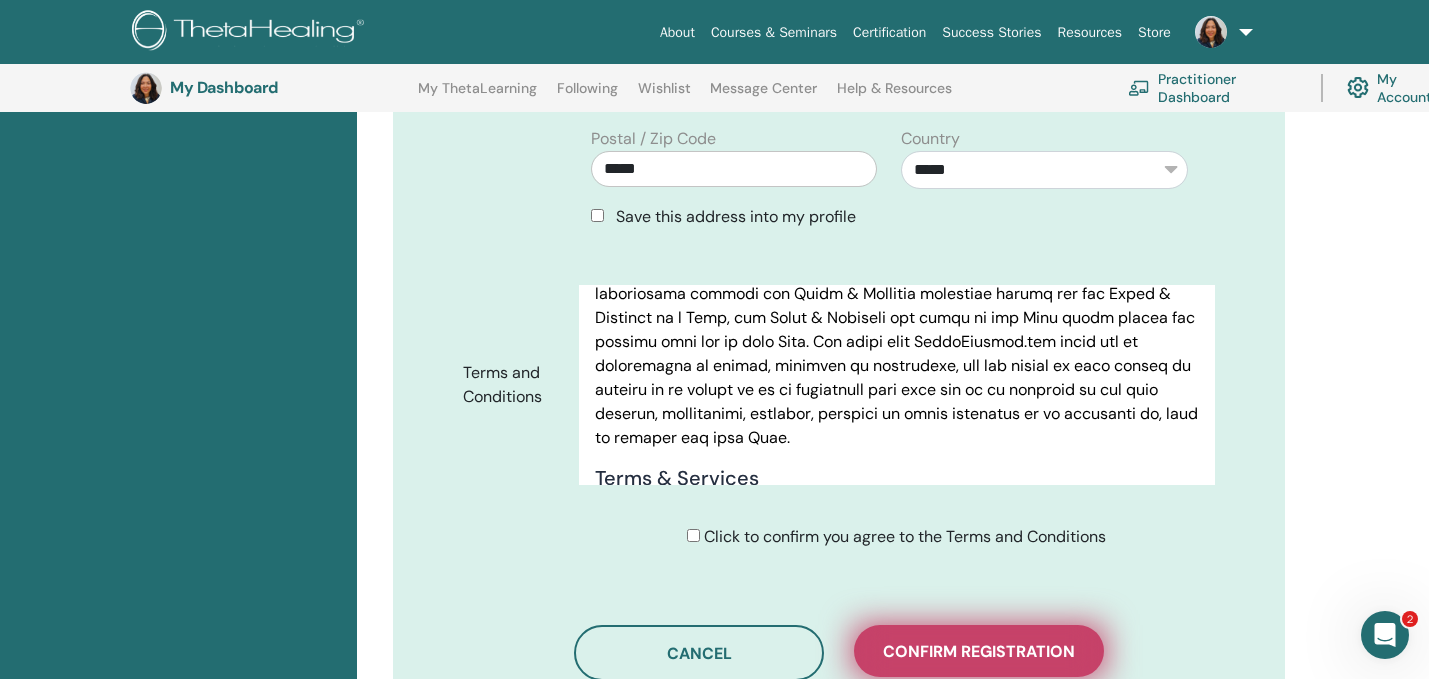 click on "Confirm registration" at bounding box center [979, 651] 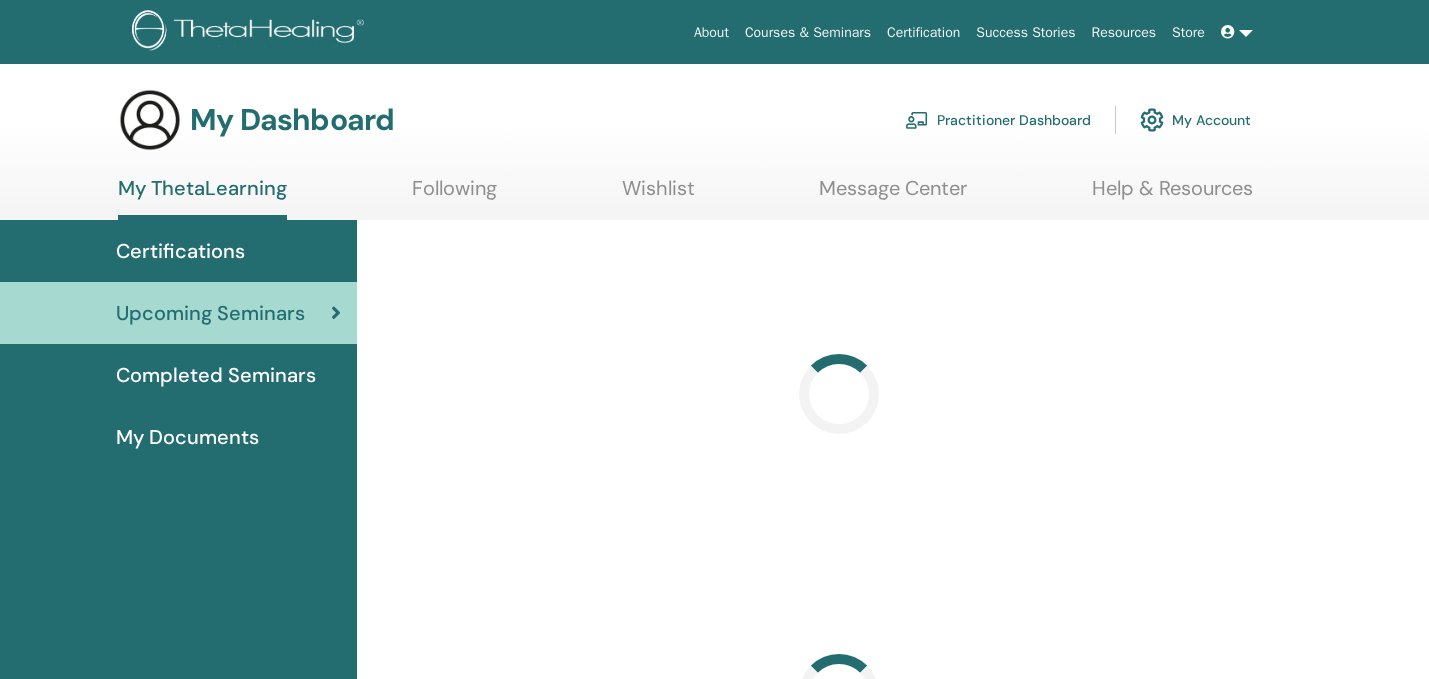 scroll, scrollTop: 0, scrollLeft: 0, axis: both 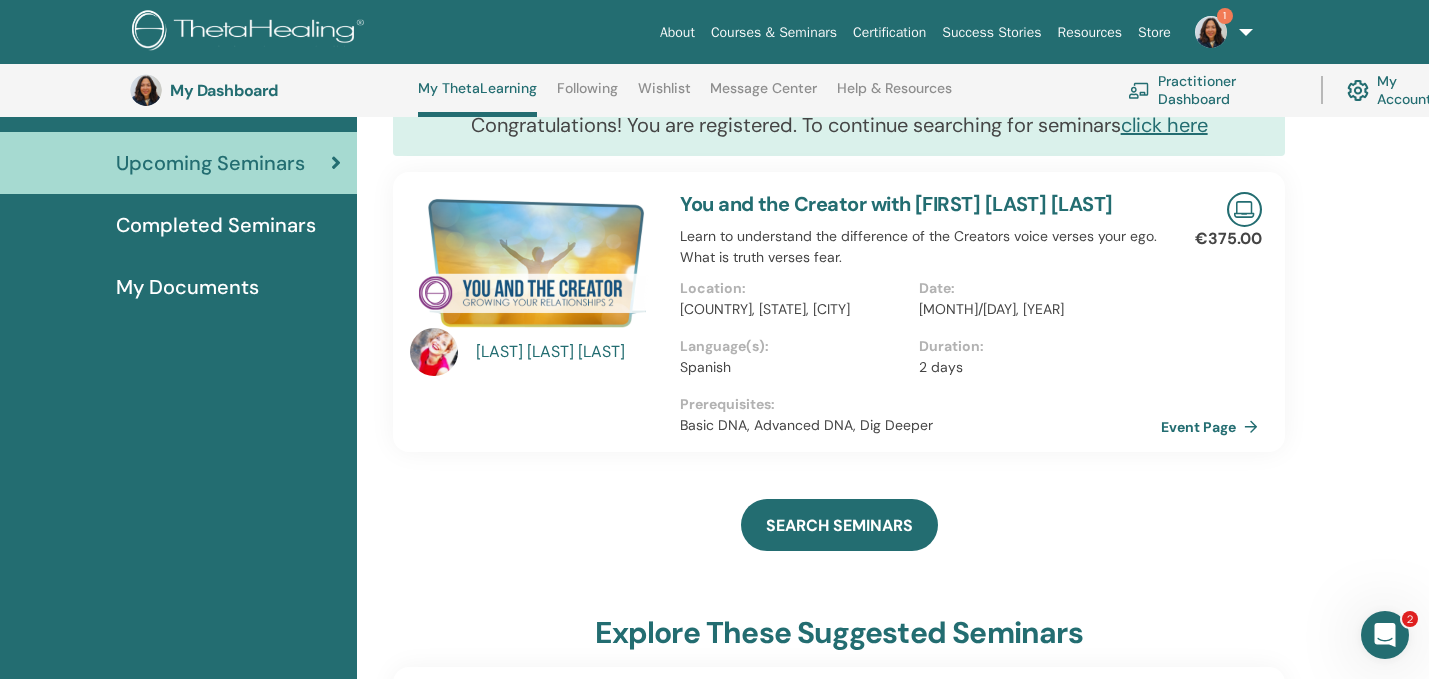 click on "Event Page" at bounding box center [1213, 427] 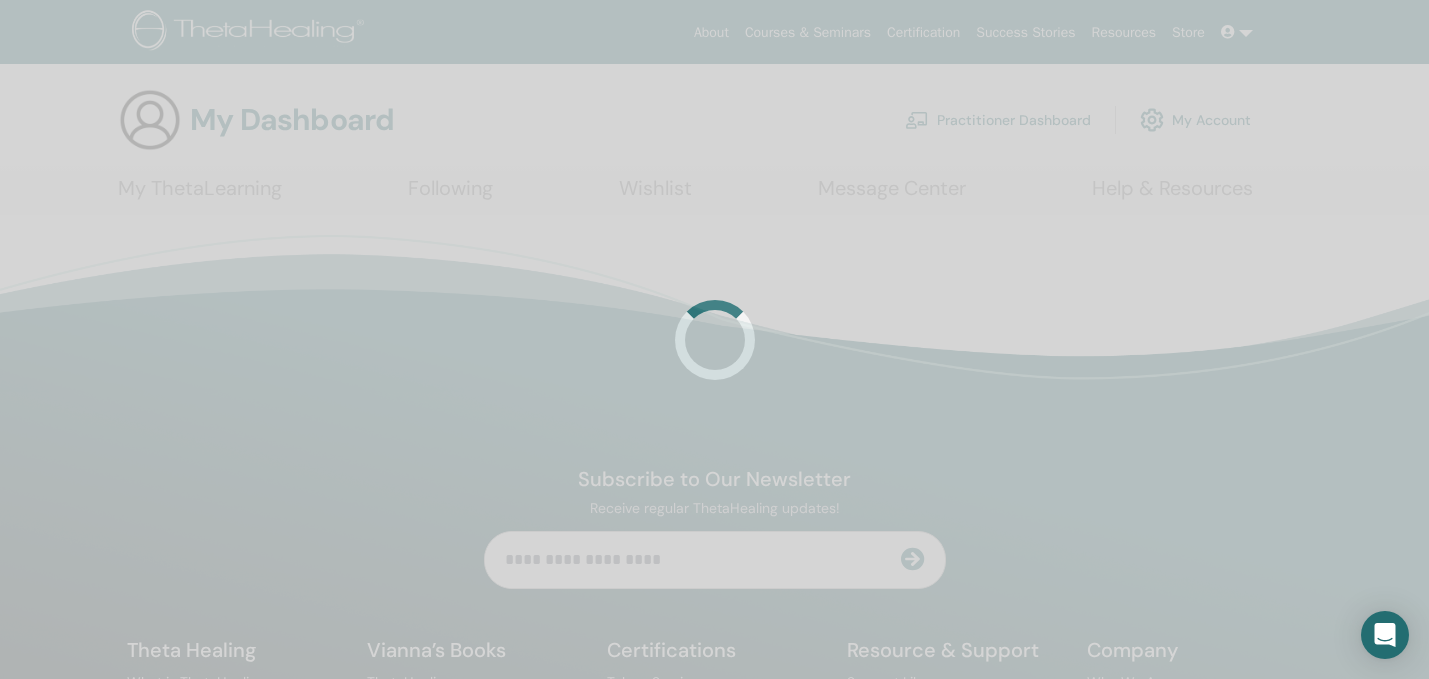 scroll, scrollTop: 0, scrollLeft: 0, axis: both 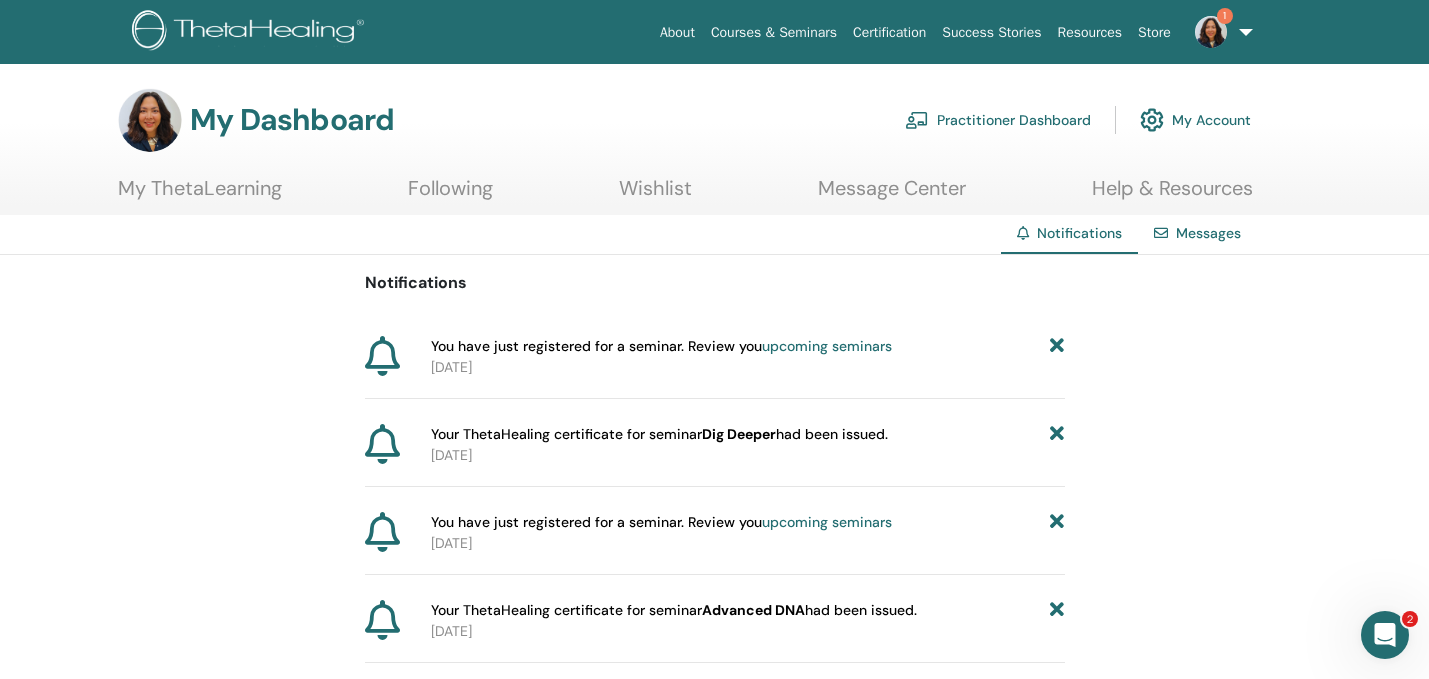 click on "My ThetaLearning
Following
Wishlist
Message Center
Help & Resources" at bounding box center (685, 195) 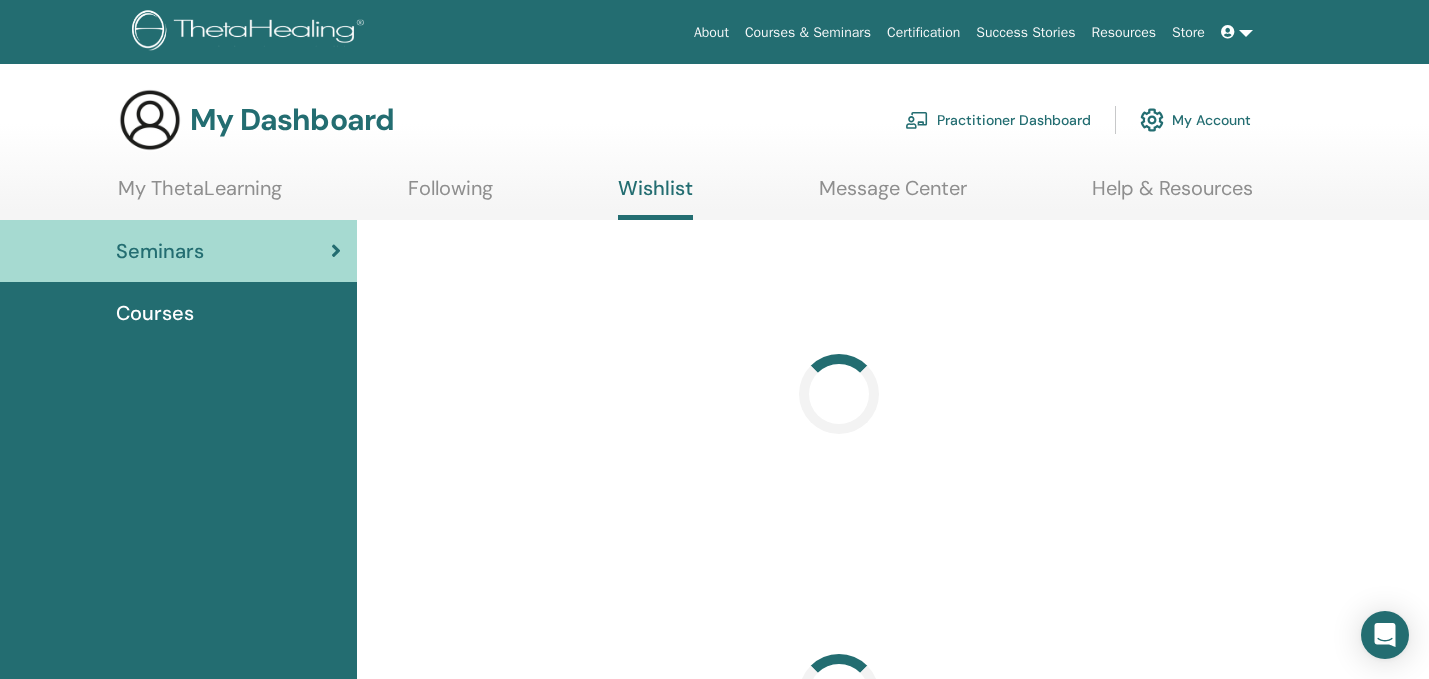 scroll, scrollTop: 0, scrollLeft: 0, axis: both 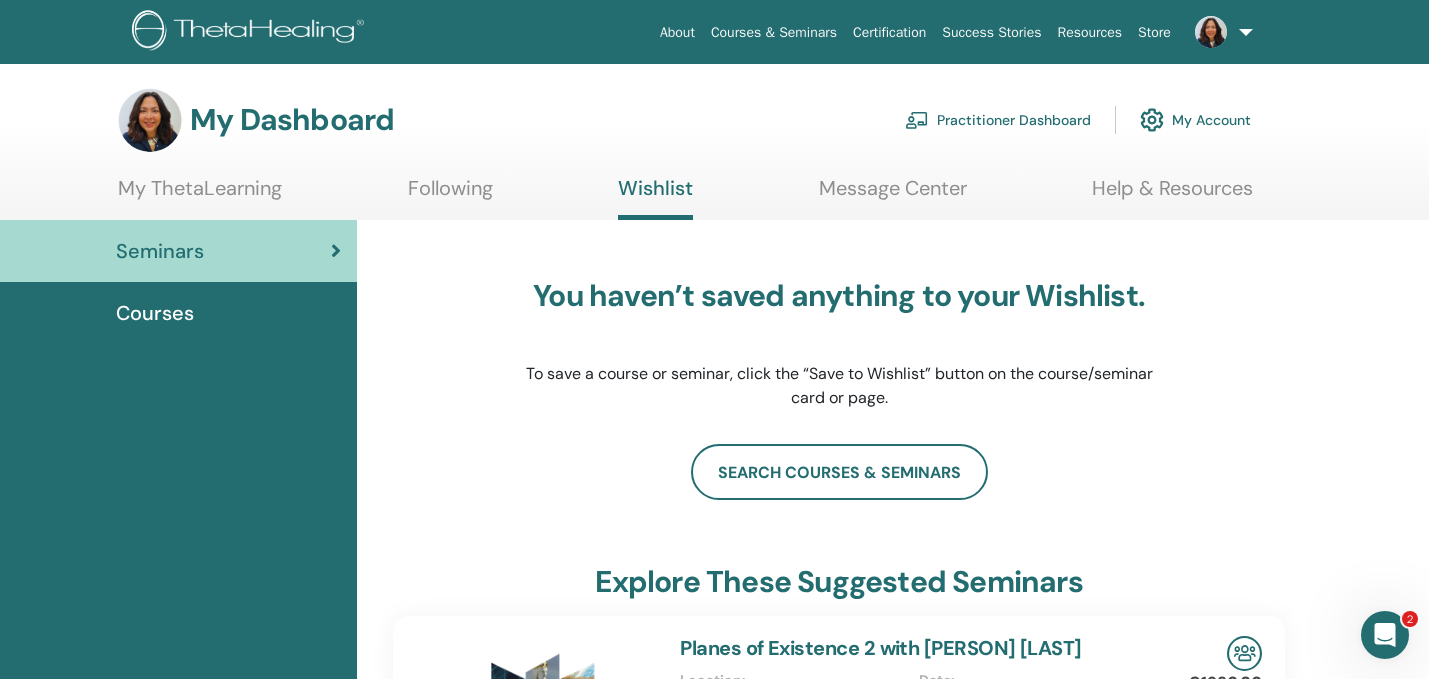 click on "Help & Resources" at bounding box center [1172, 195] 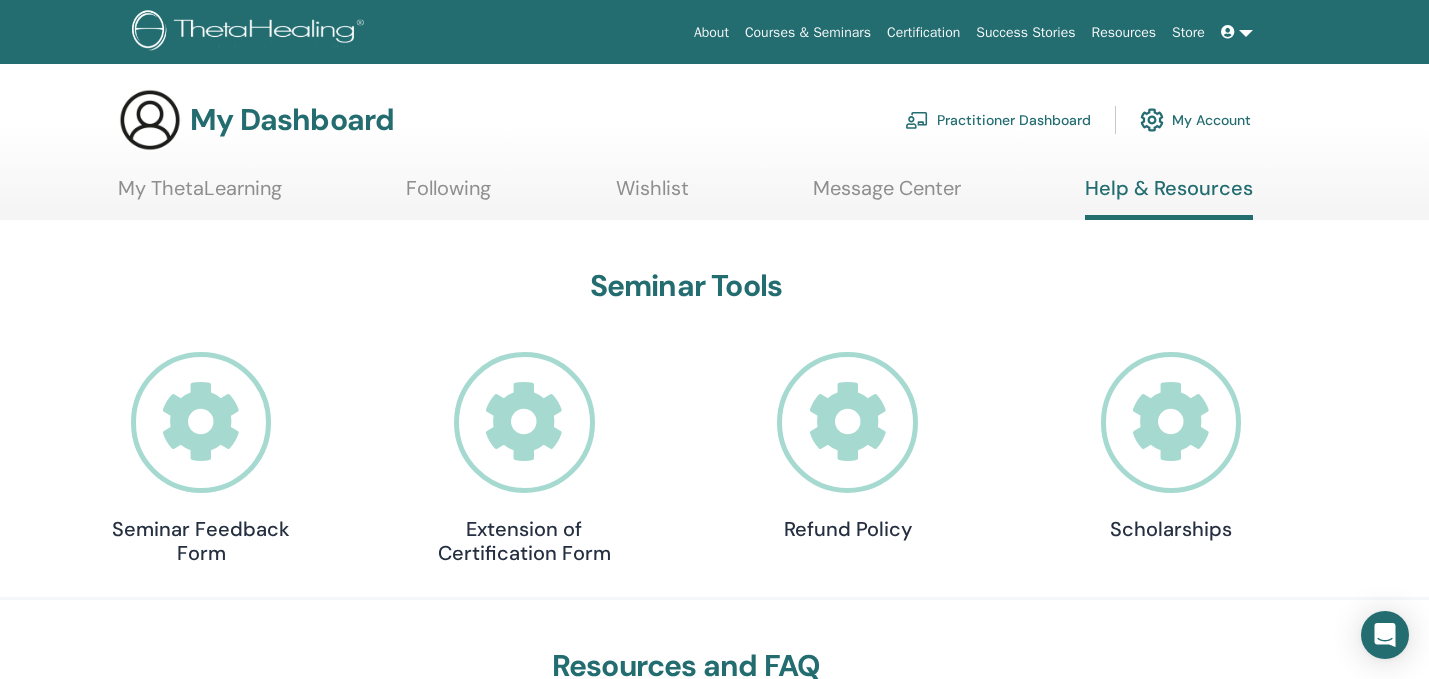 scroll, scrollTop: 0, scrollLeft: 0, axis: both 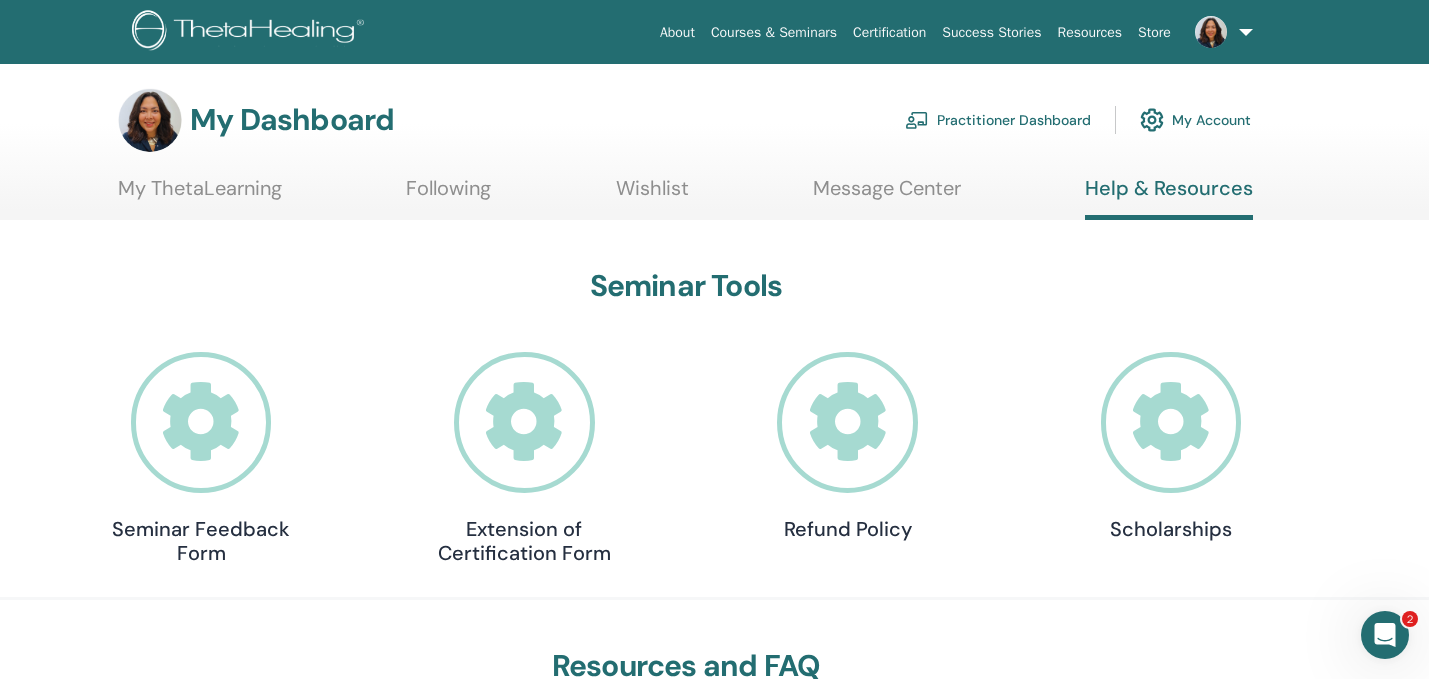 click on "Wishlist" at bounding box center (652, 195) 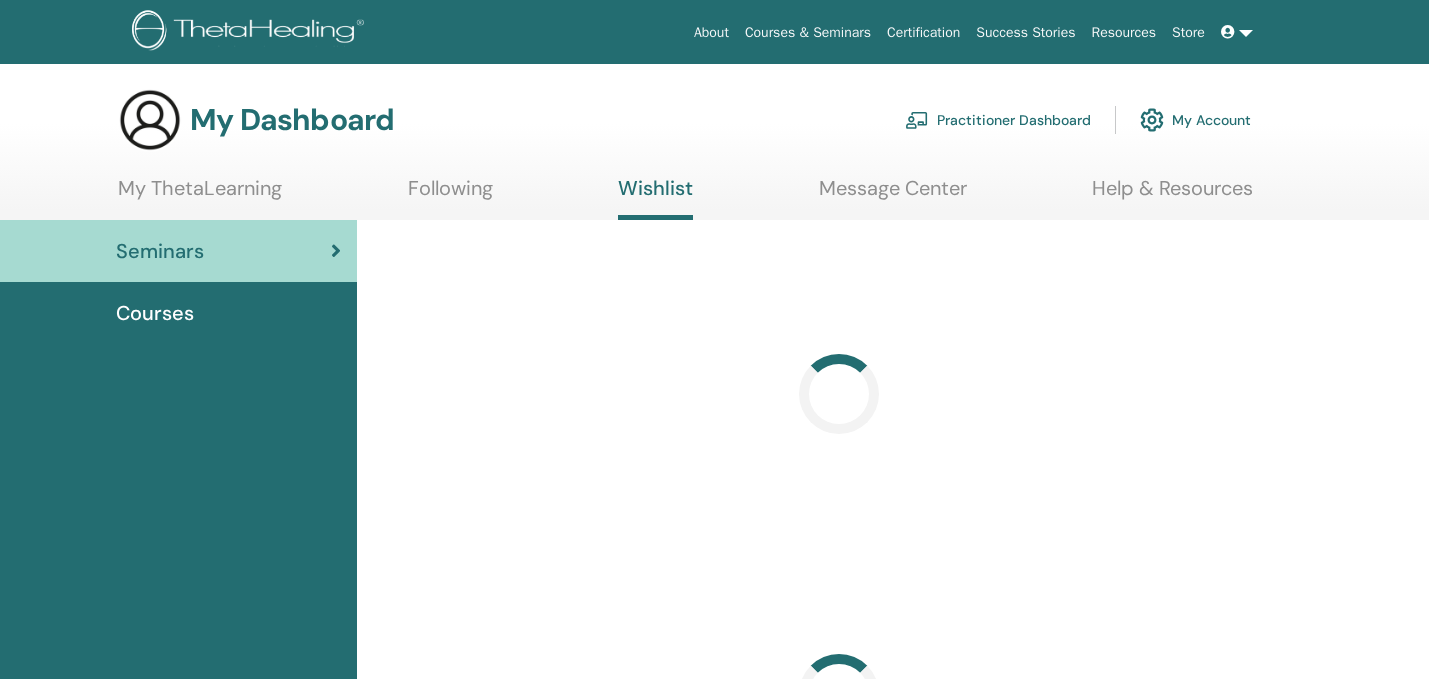 scroll, scrollTop: 0, scrollLeft: 0, axis: both 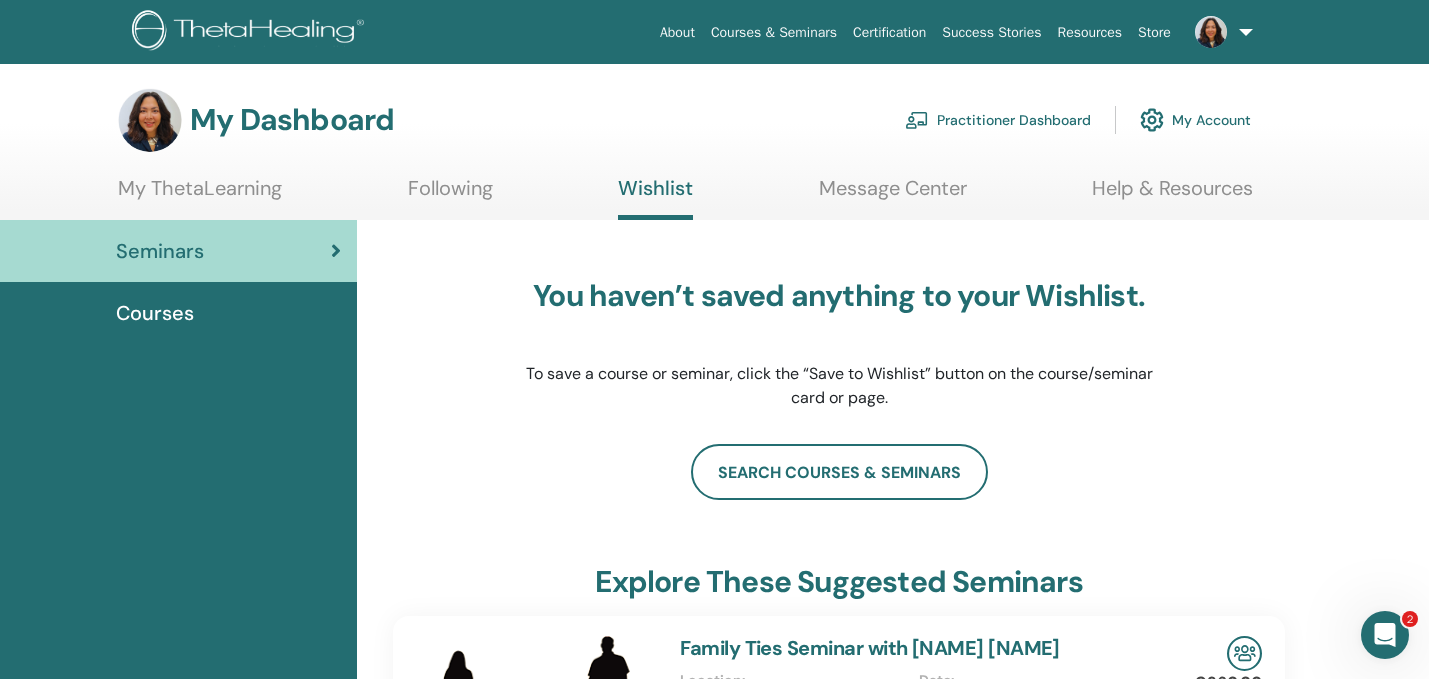 click on "Courses" at bounding box center (155, 313) 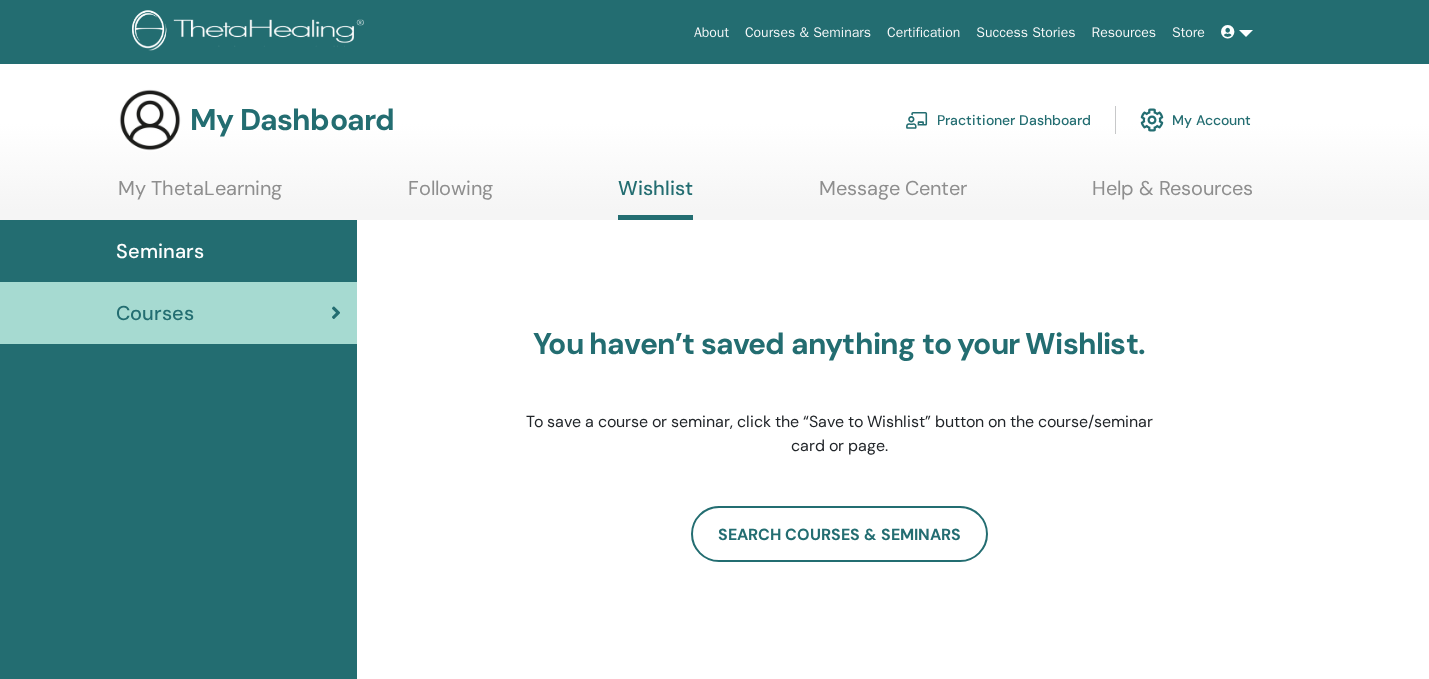 scroll, scrollTop: 0, scrollLeft: 0, axis: both 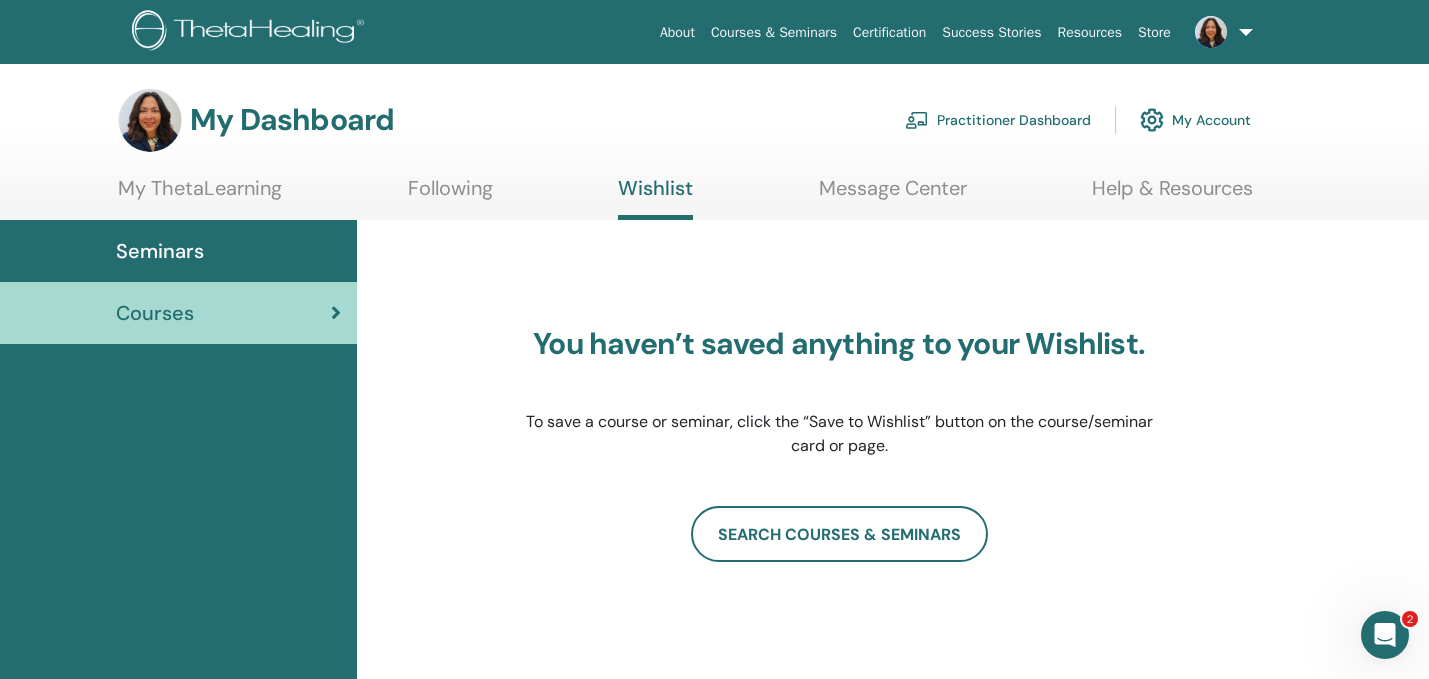click at bounding box center [1211, 32] 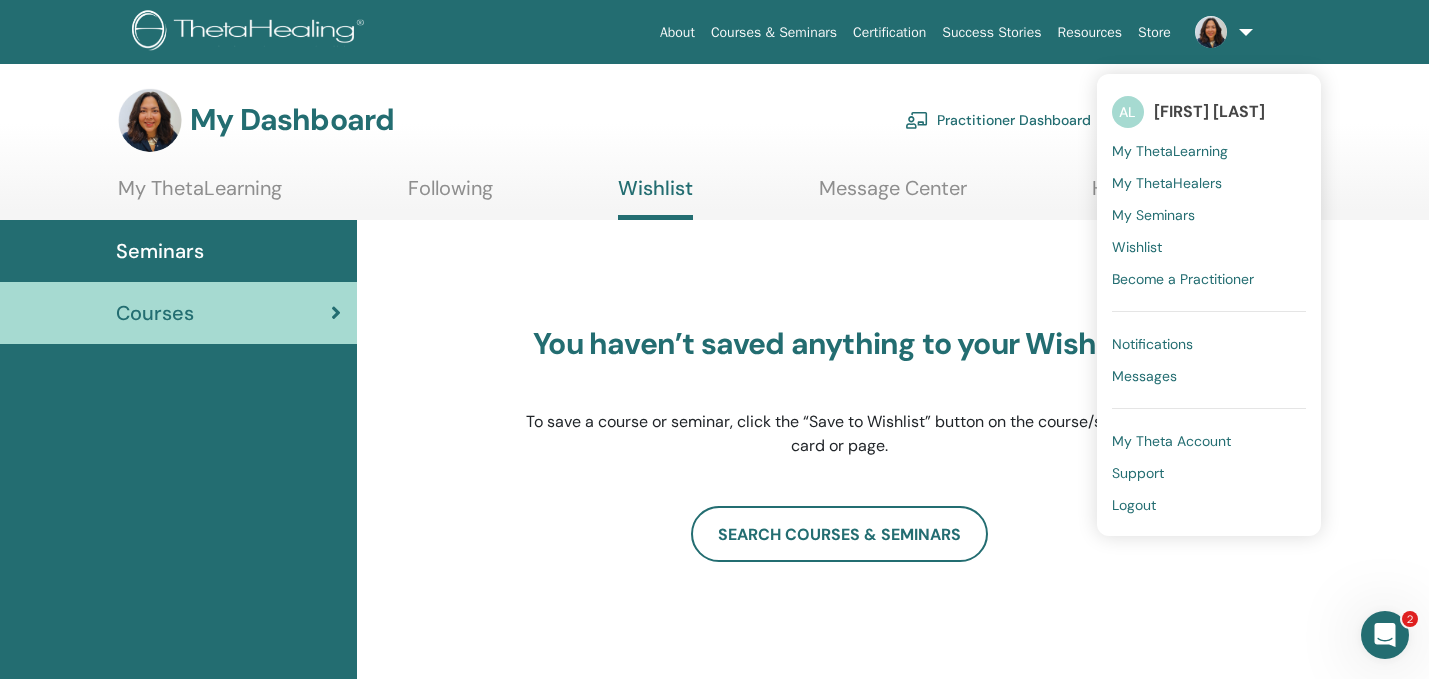 click at bounding box center (1211, 32) 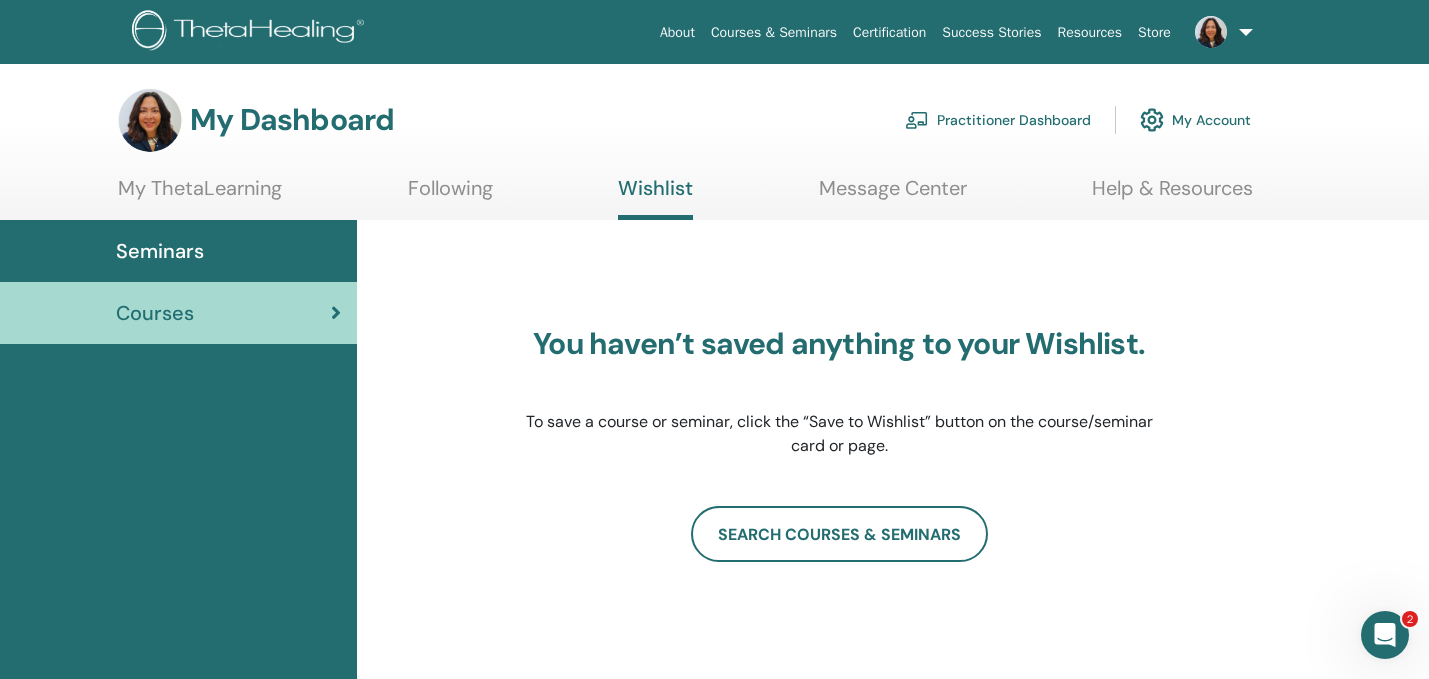 click at bounding box center (1211, 32) 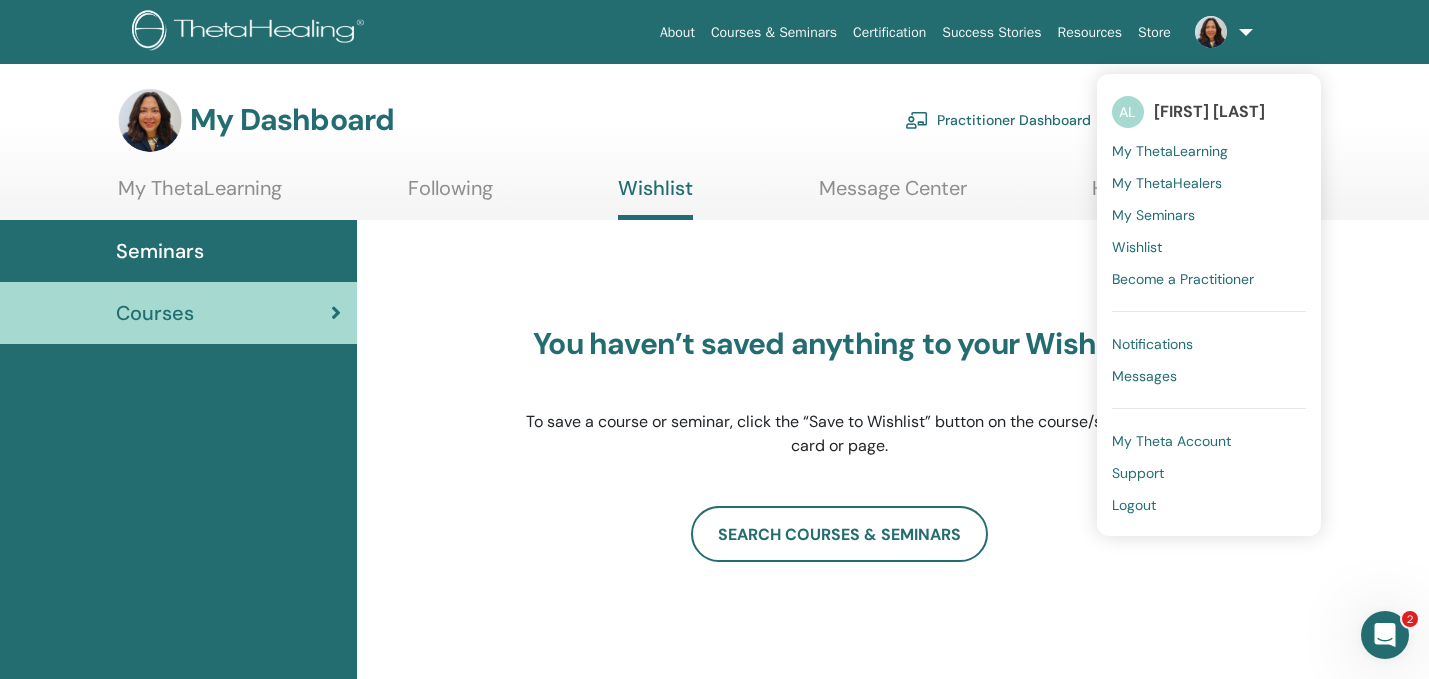 click on "My Seminars" at bounding box center (1153, 215) 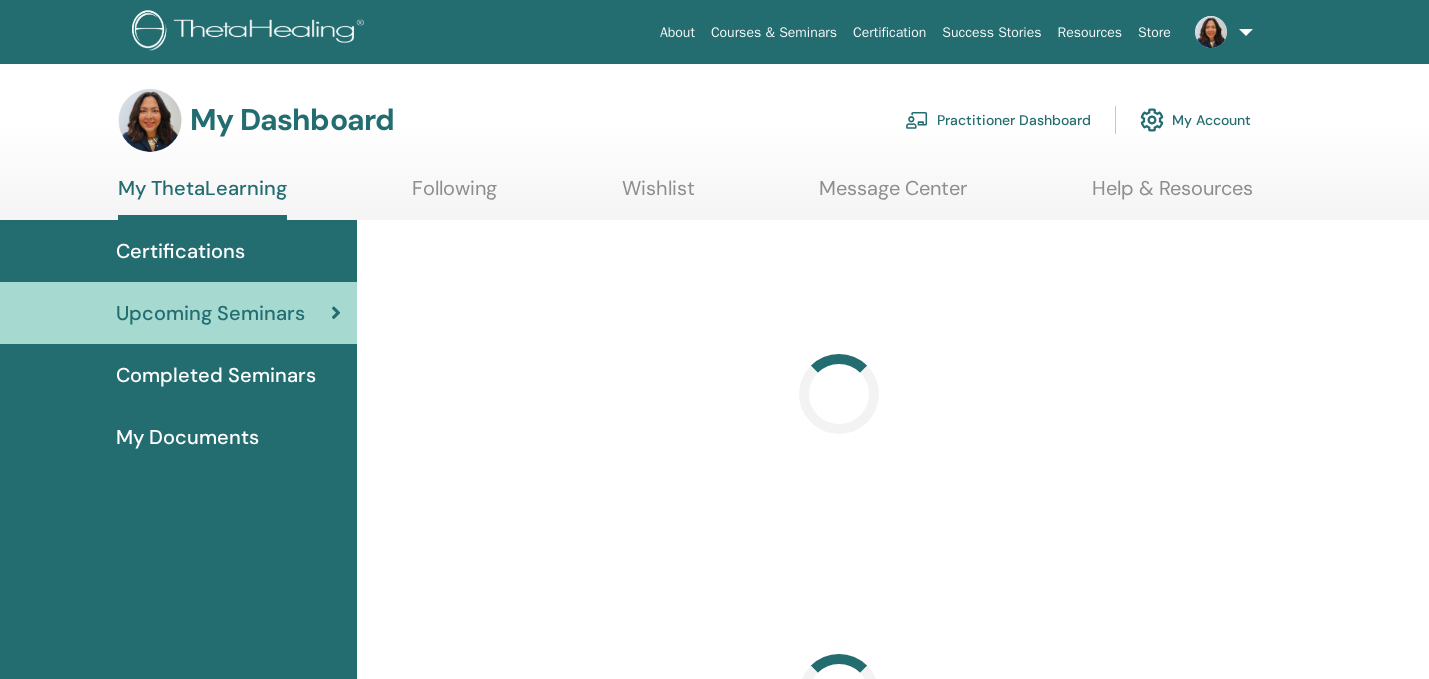 scroll, scrollTop: 0, scrollLeft: 0, axis: both 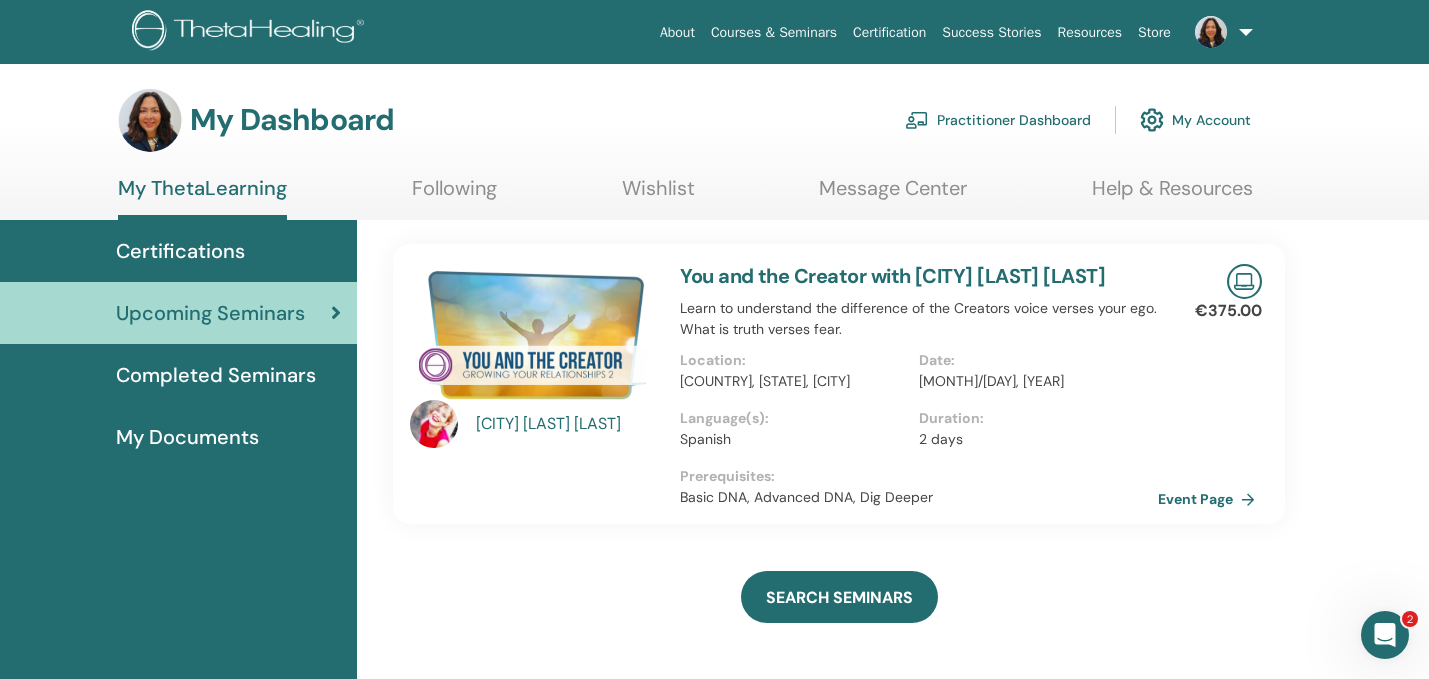 click on "About" at bounding box center (677, 32) 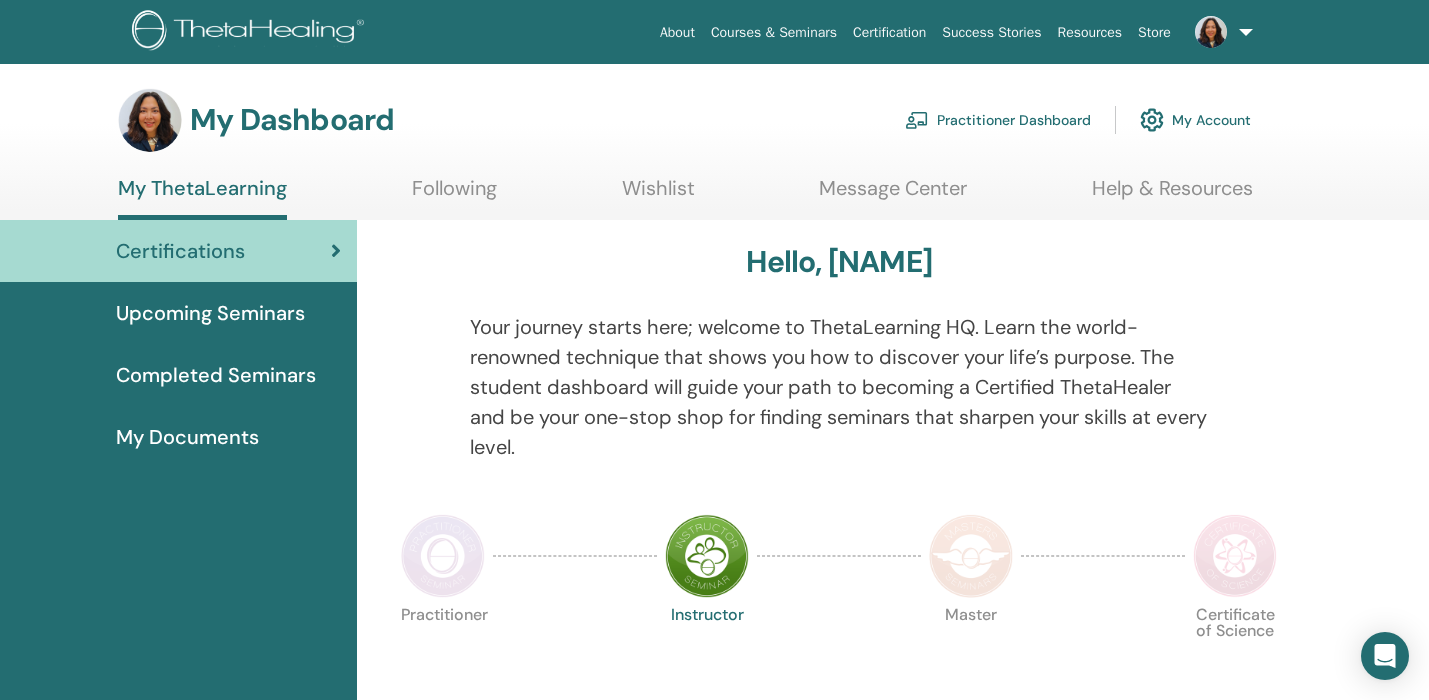 scroll, scrollTop: 0, scrollLeft: 0, axis: both 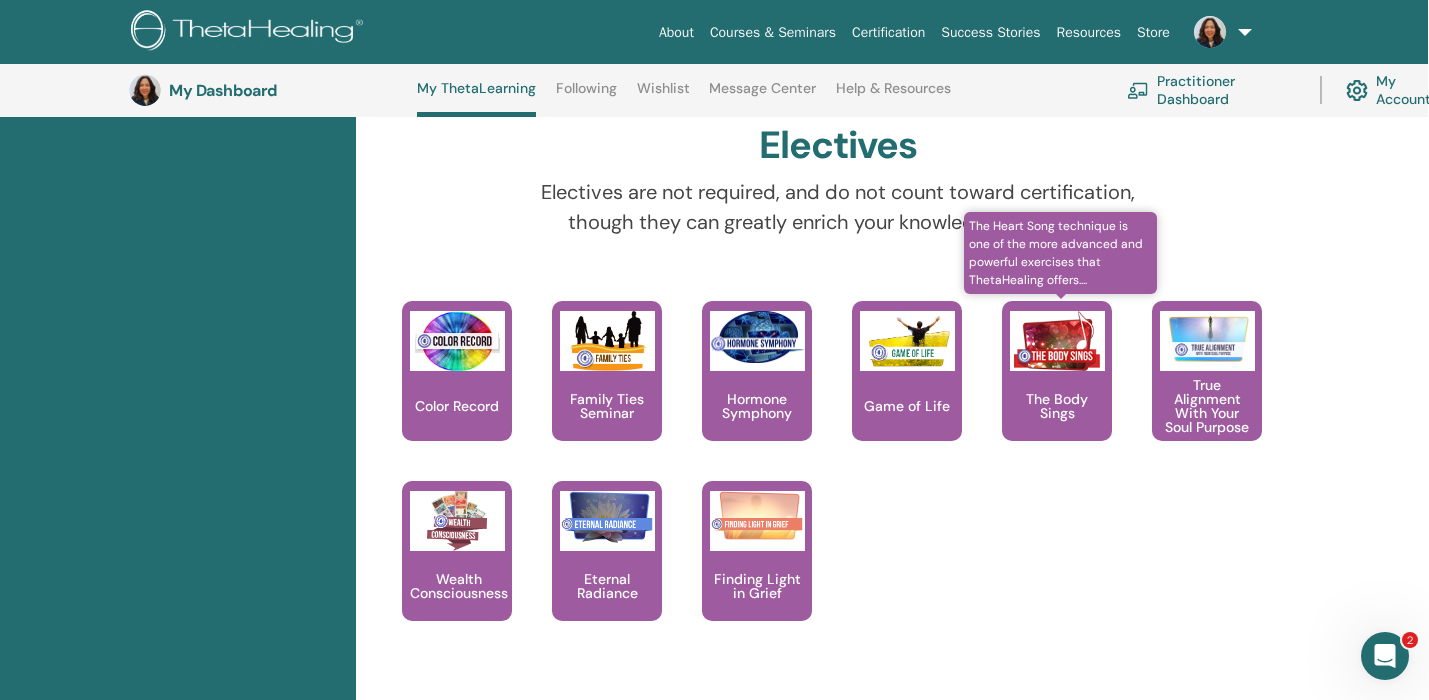 click on "The Body Sings" at bounding box center (1057, 406) 